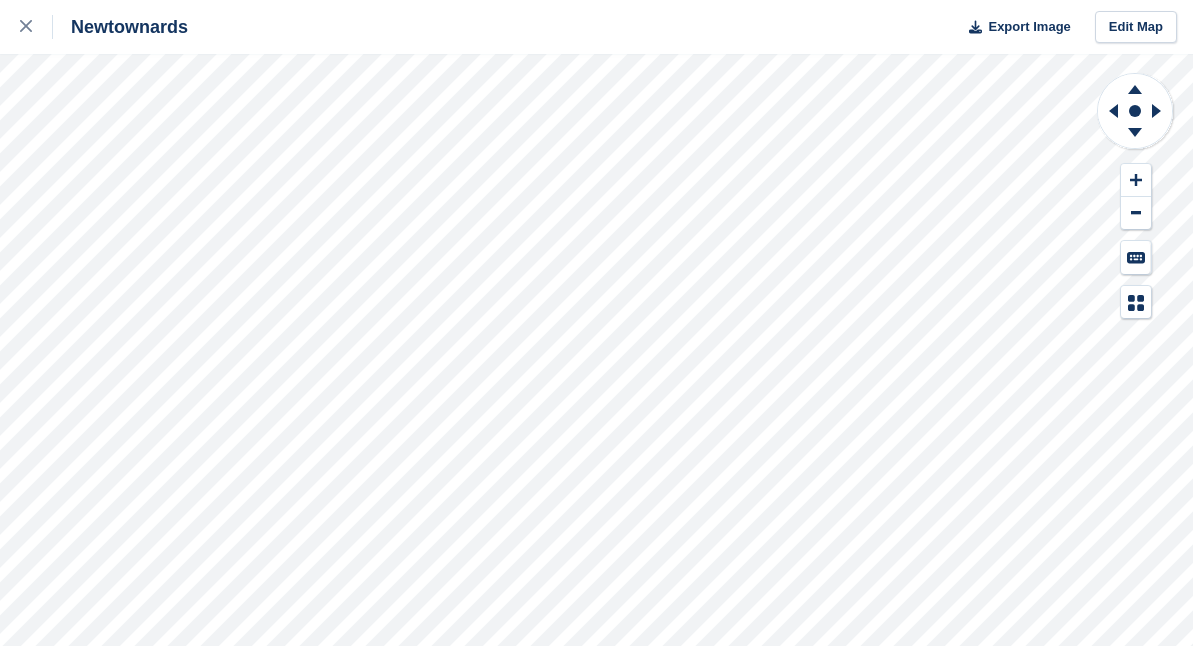 scroll, scrollTop: 0, scrollLeft: 0, axis: both 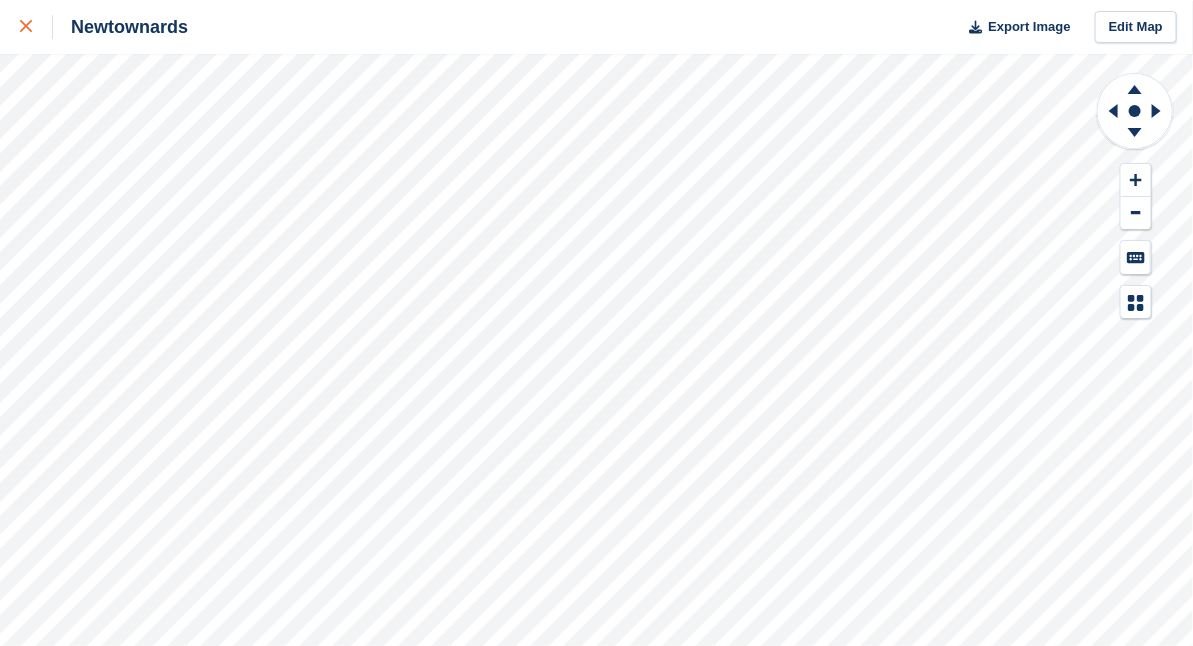 click 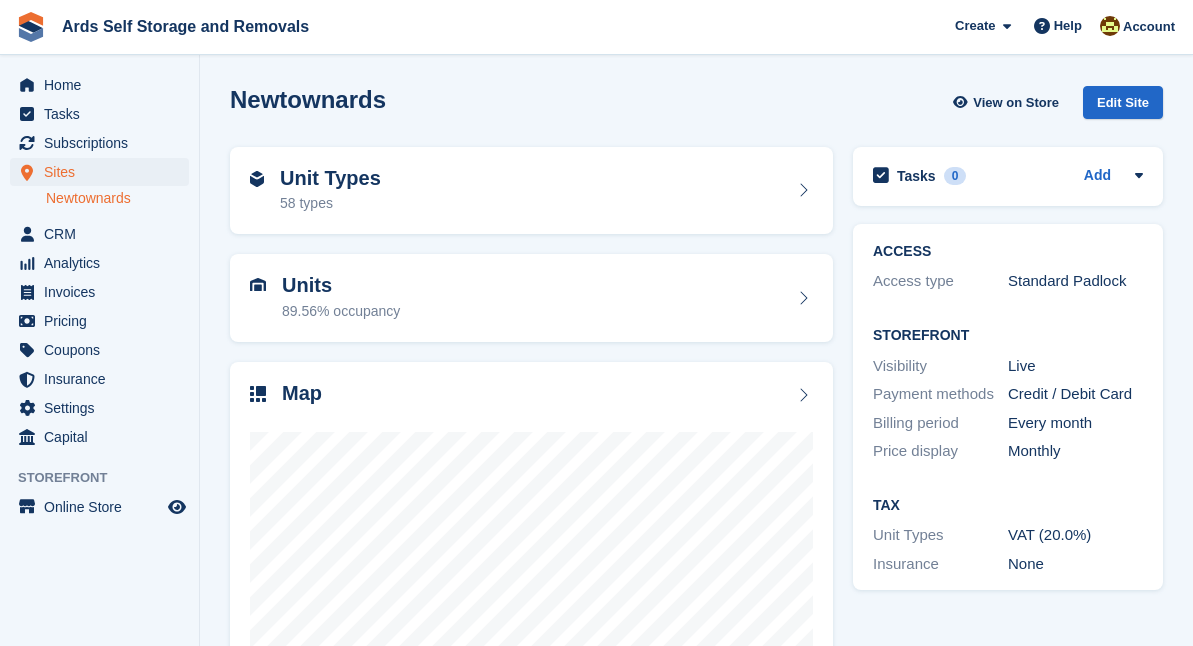 scroll, scrollTop: 0, scrollLeft: 0, axis: both 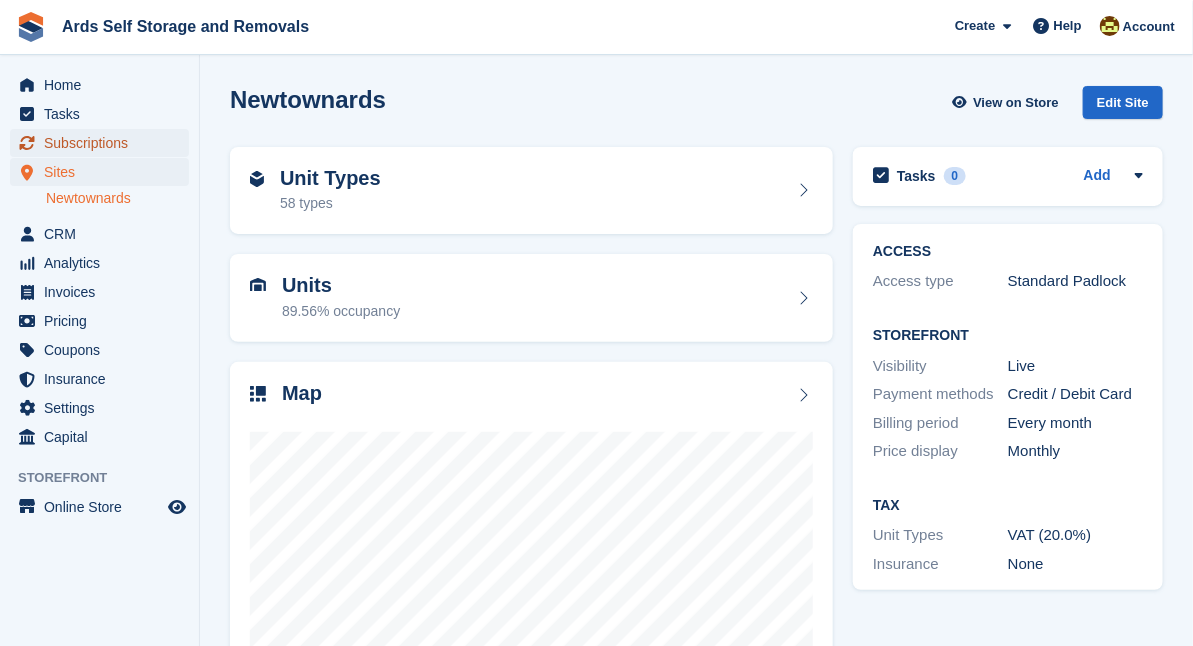 click on "Subscriptions" at bounding box center [104, 143] 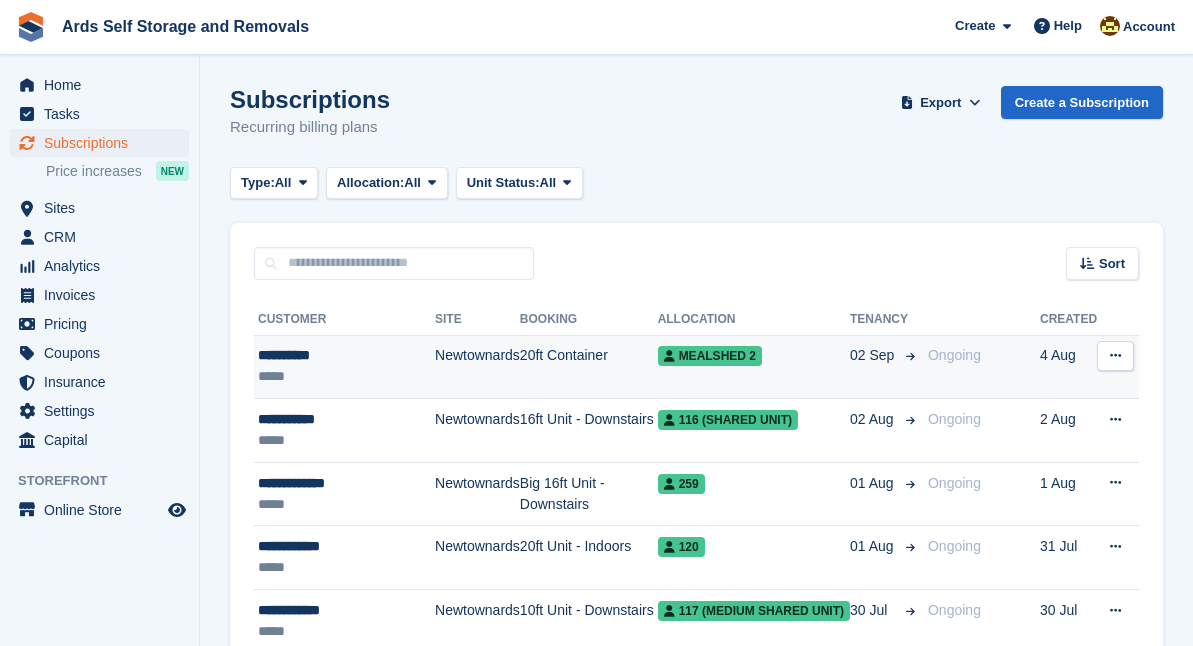 scroll, scrollTop: 0, scrollLeft: 0, axis: both 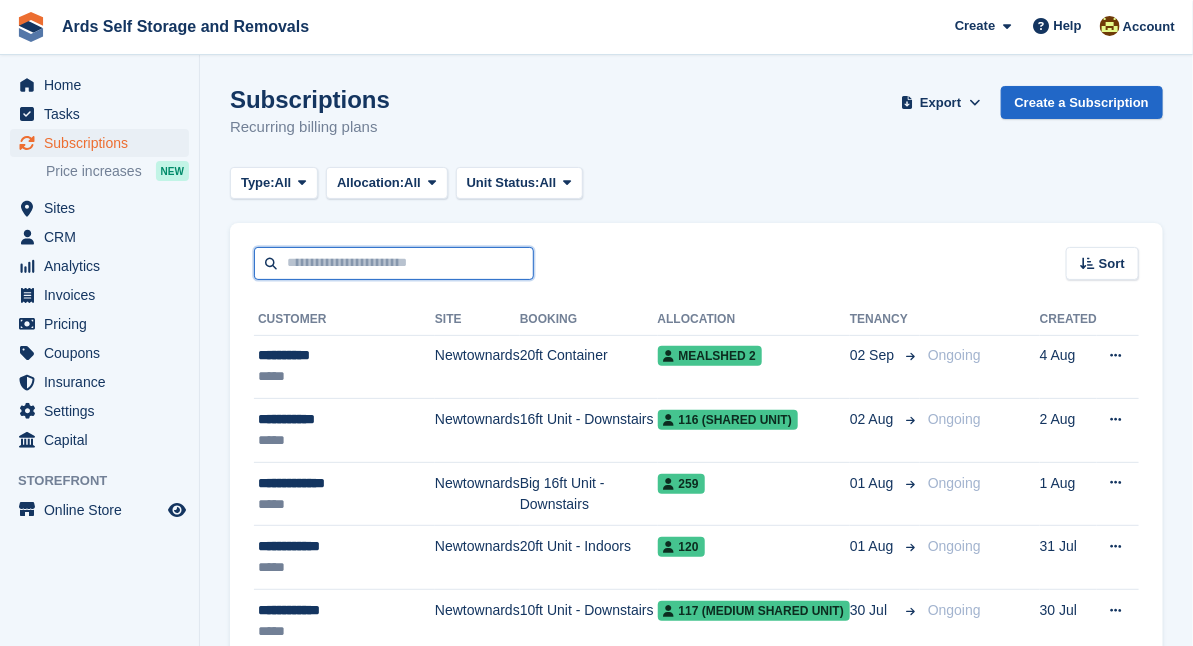 click at bounding box center [394, 263] 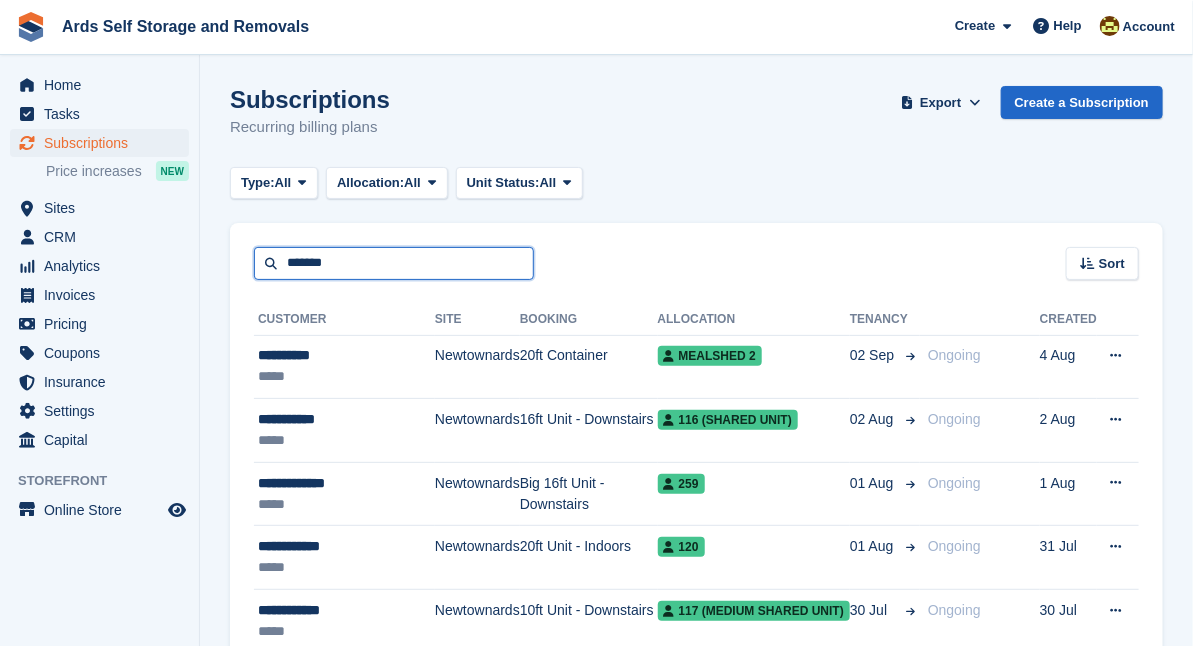 type on "*******" 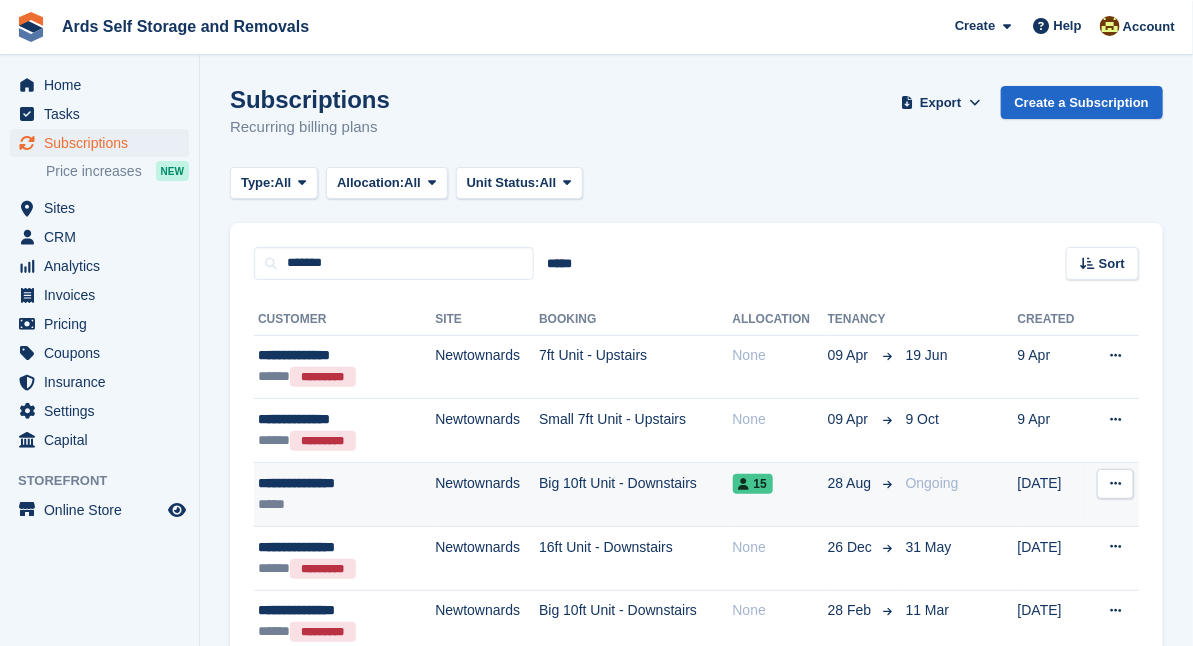 click on "Big 10ft Unit - Downstairs" at bounding box center [635, 495] 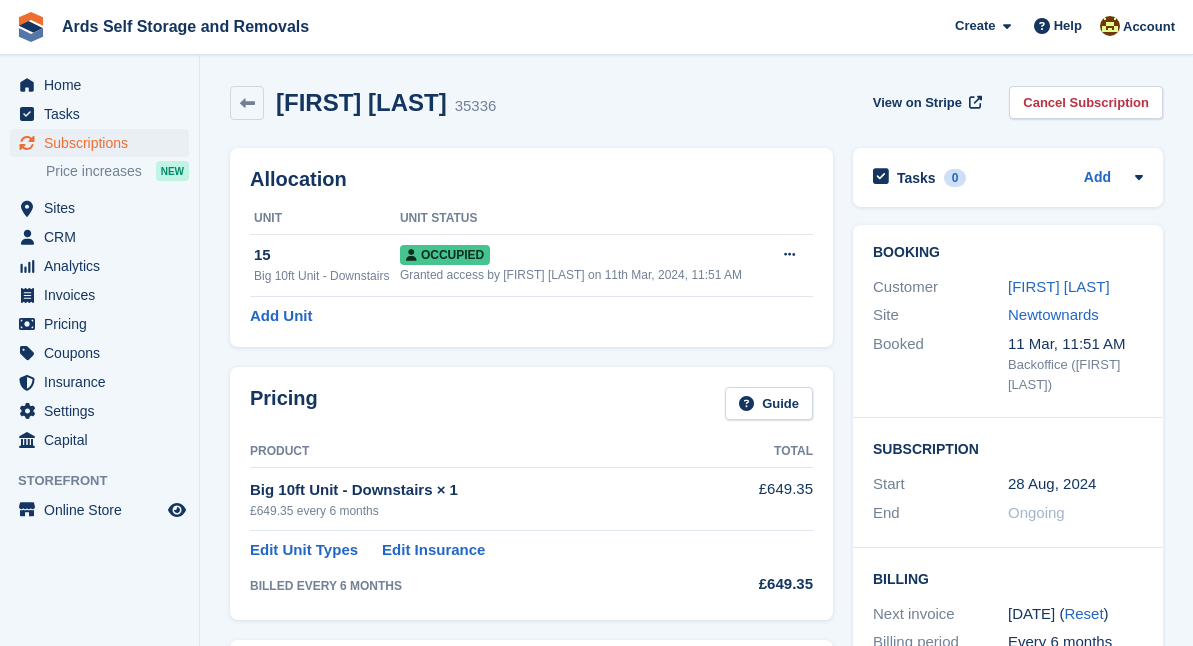 scroll, scrollTop: 0, scrollLeft: 0, axis: both 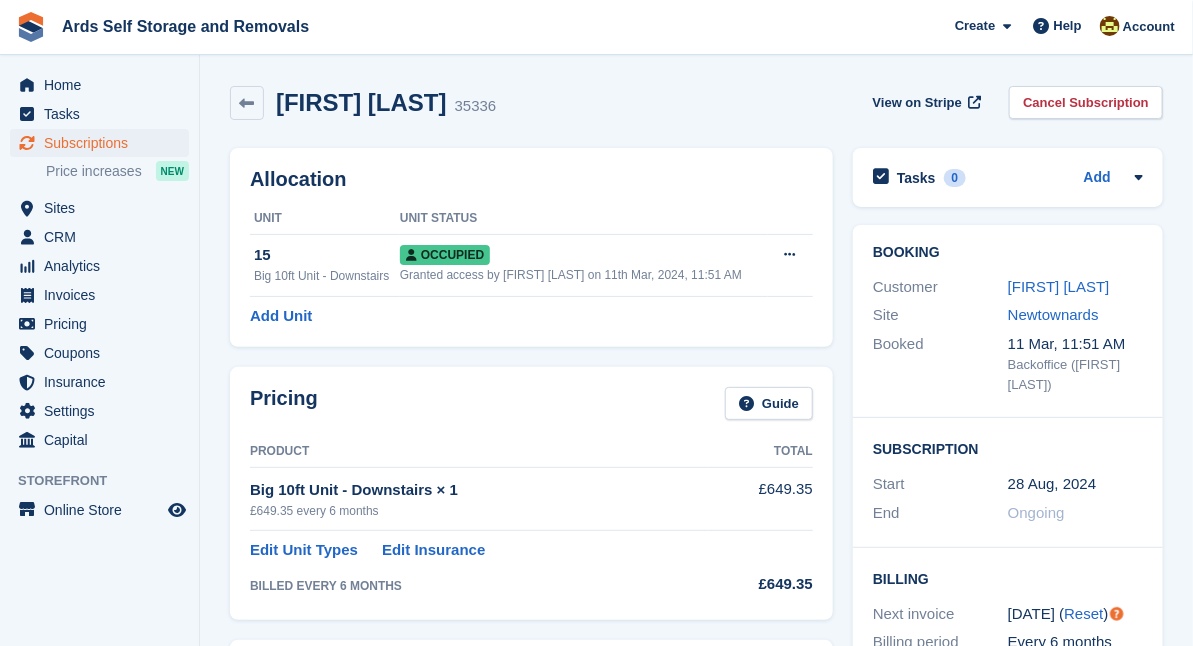 click on "Booking
Customer
Colleen Bennett
Site
Newtownards
Booked
11 Mar, 11:51 AM
Backoffice (Ethan McFerran)
Subscription
Start
28 Aug, 2024
End
Ongoing
Billing
Next invoice
28 Aug
( Reset )
Billing period
Every 6 months
Discount
-
Order number
Add" at bounding box center [1008, 611] 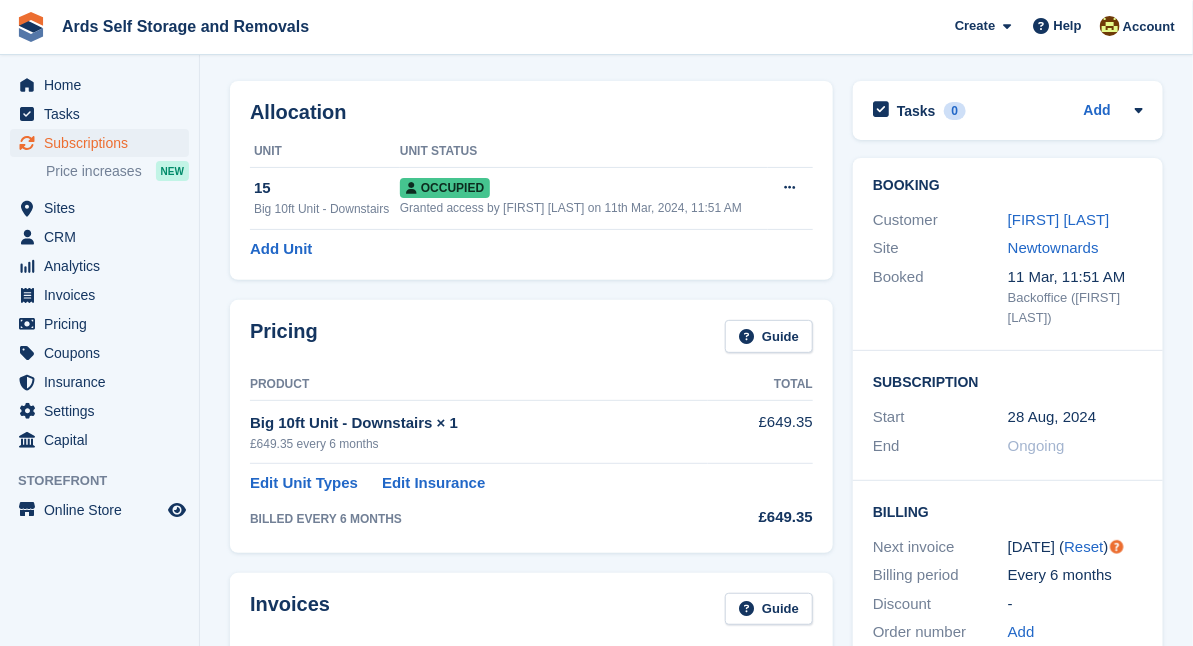 scroll, scrollTop: 36, scrollLeft: 0, axis: vertical 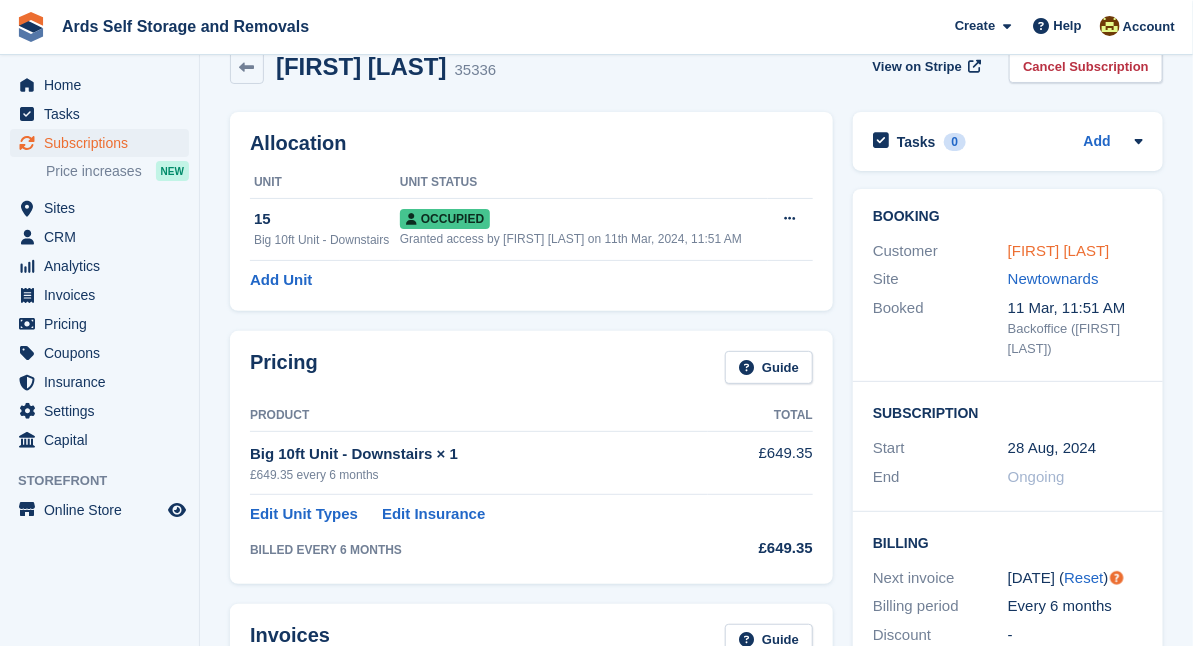 click on "[FIRST] [LAST]" at bounding box center (1059, 250) 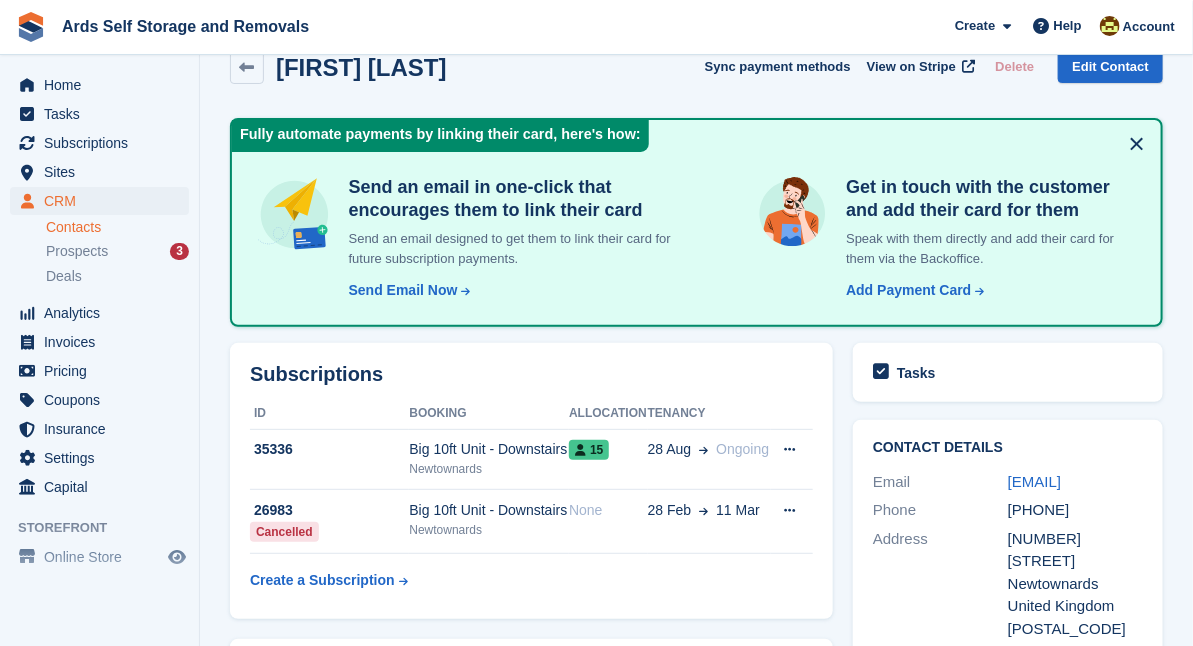 scroll, scrollTop: 0, scrollLeft: 0, axis: both 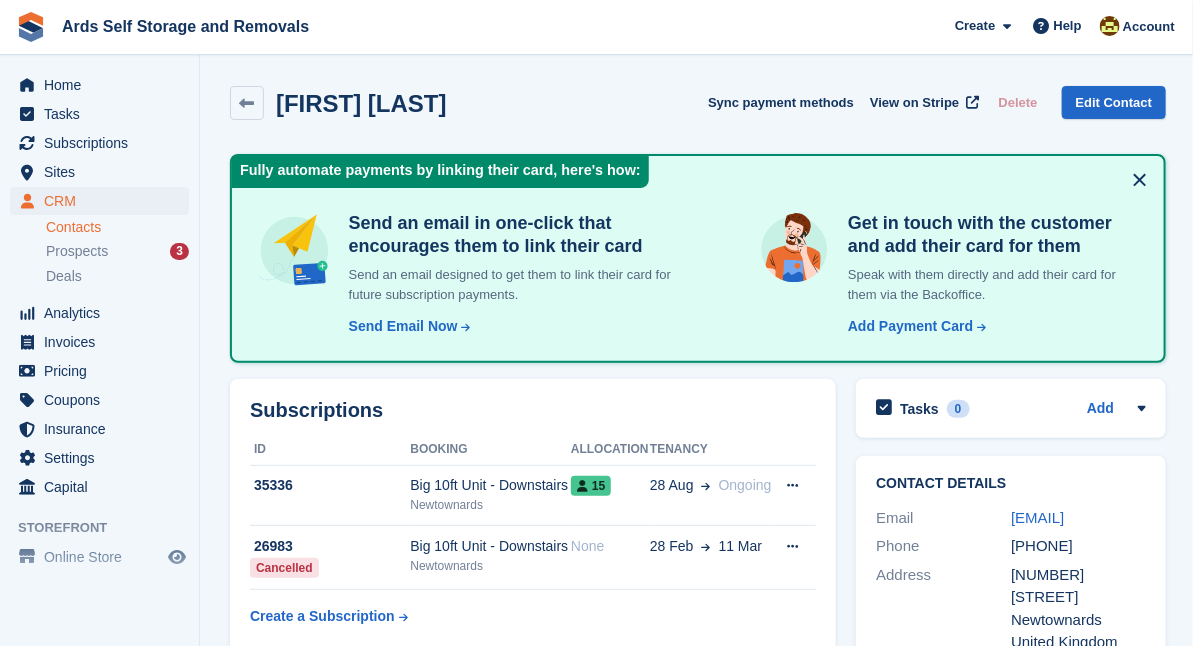 click on "Subscriptions
ID
Booking
Allocation
Tenancy
35336
Big 10ft Unit - Downstairs
Newtownards
15
28 Aug
Ongoing
Cancel subscription" at bounding box center (533, 517) 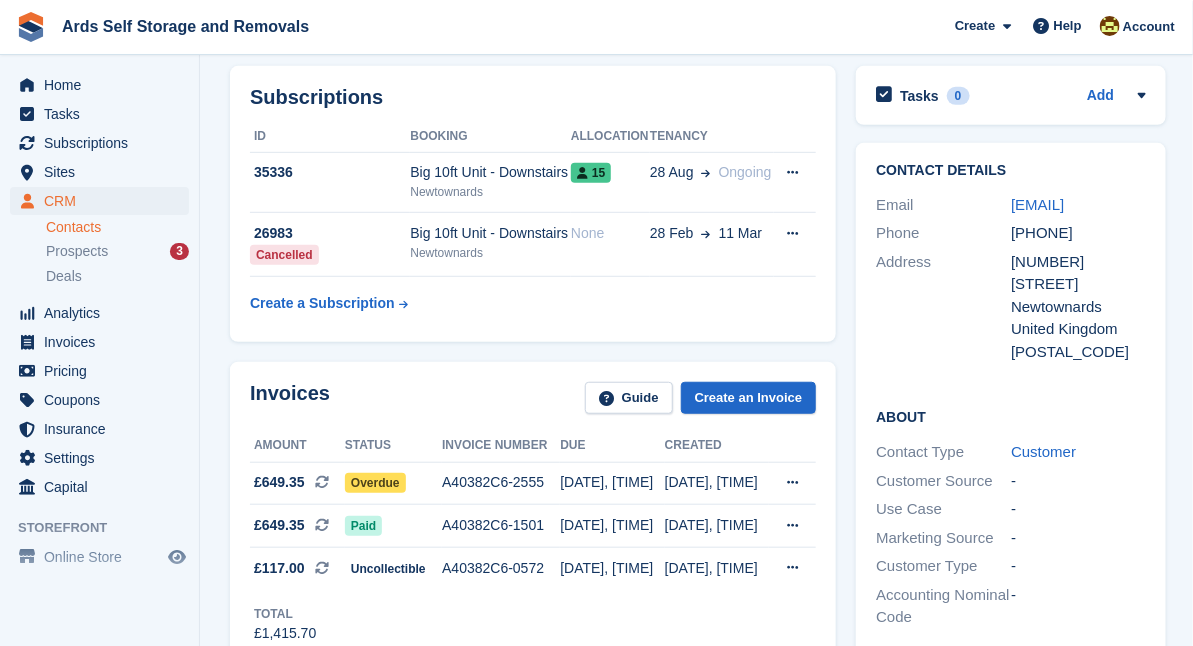 scroll, scrollTop: 363, scrollLeft: 0, axis: vertical 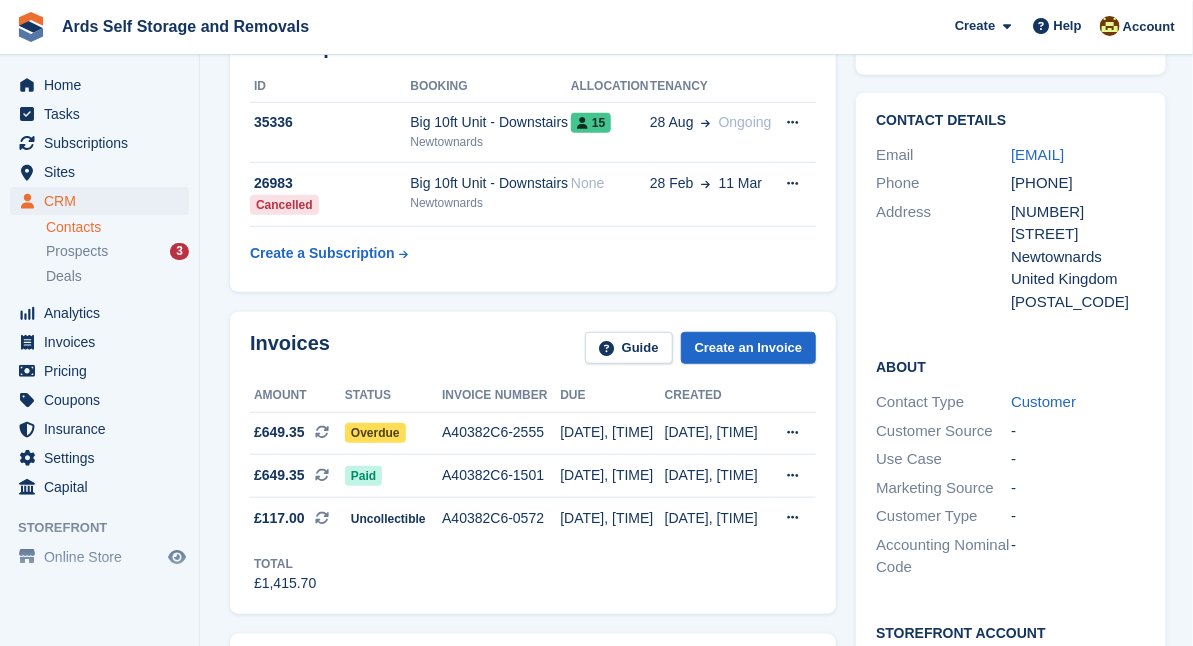 click on "Invoices
Guide
Create an Invoice
Amount
Status
Invoice number
Due
Created
£649.35
This is a recurring subscription invoice.
Overdue
A40382C6-2555
28 Feb, 11:00 PM
27 Feb, 11:01 PM" at bounding box center [533, 463] 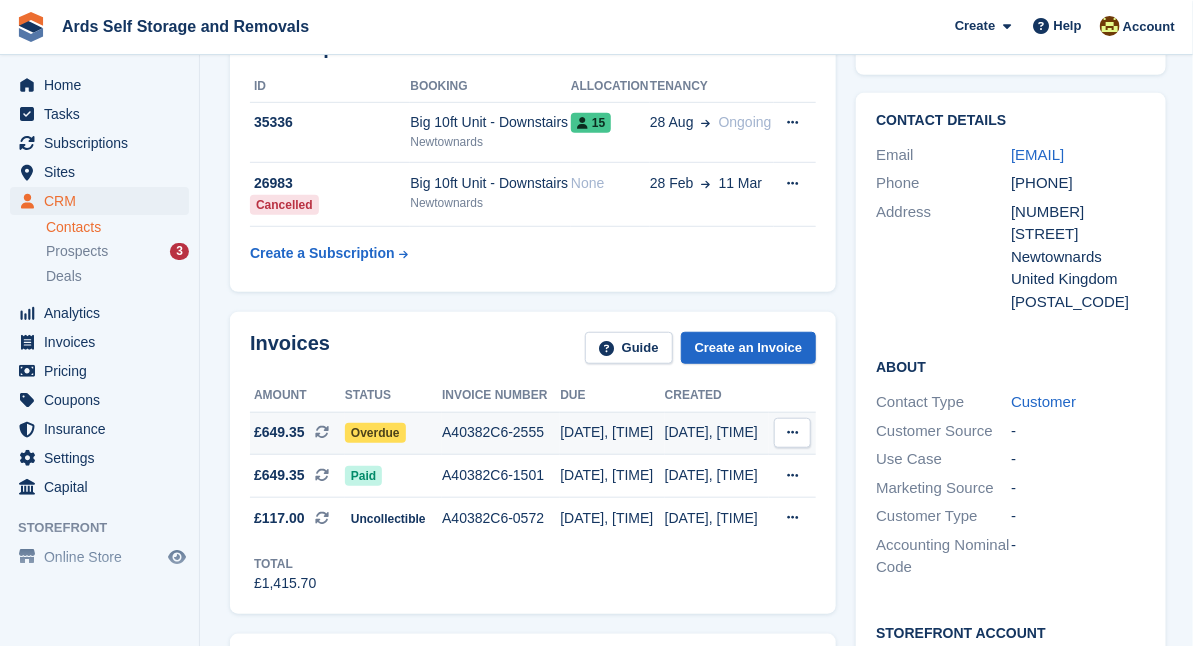 click on "Overdue" at bounding box center [375, 433] 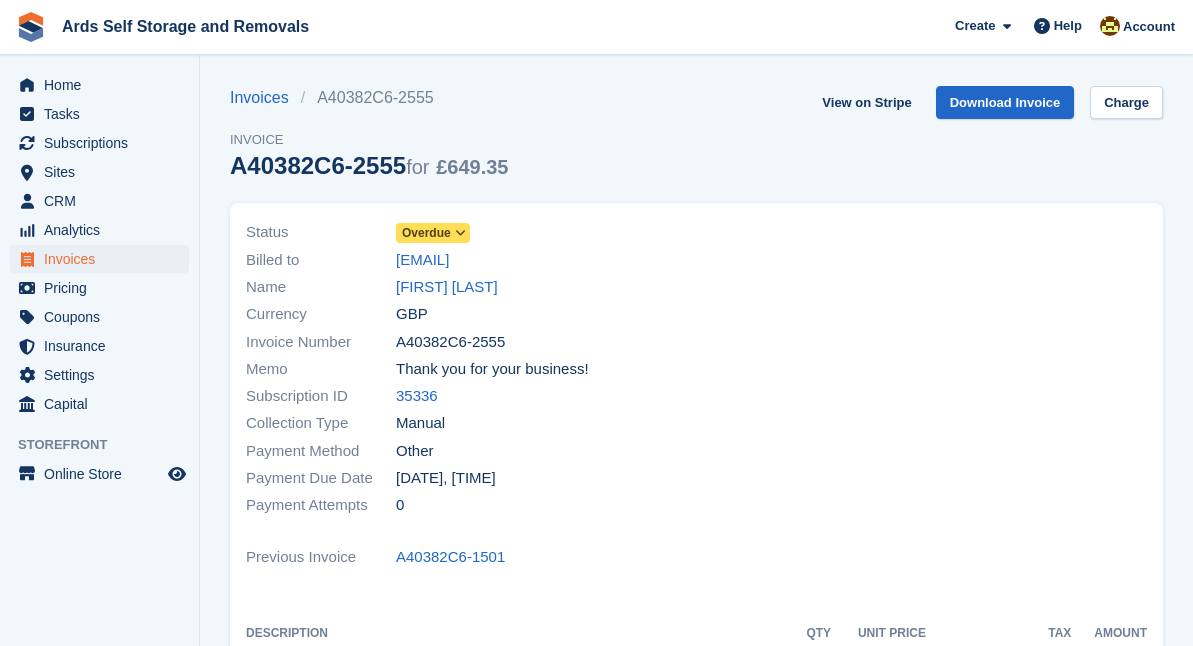 scroll, scrollTop: 0, scrollLeft: 0, axis: both 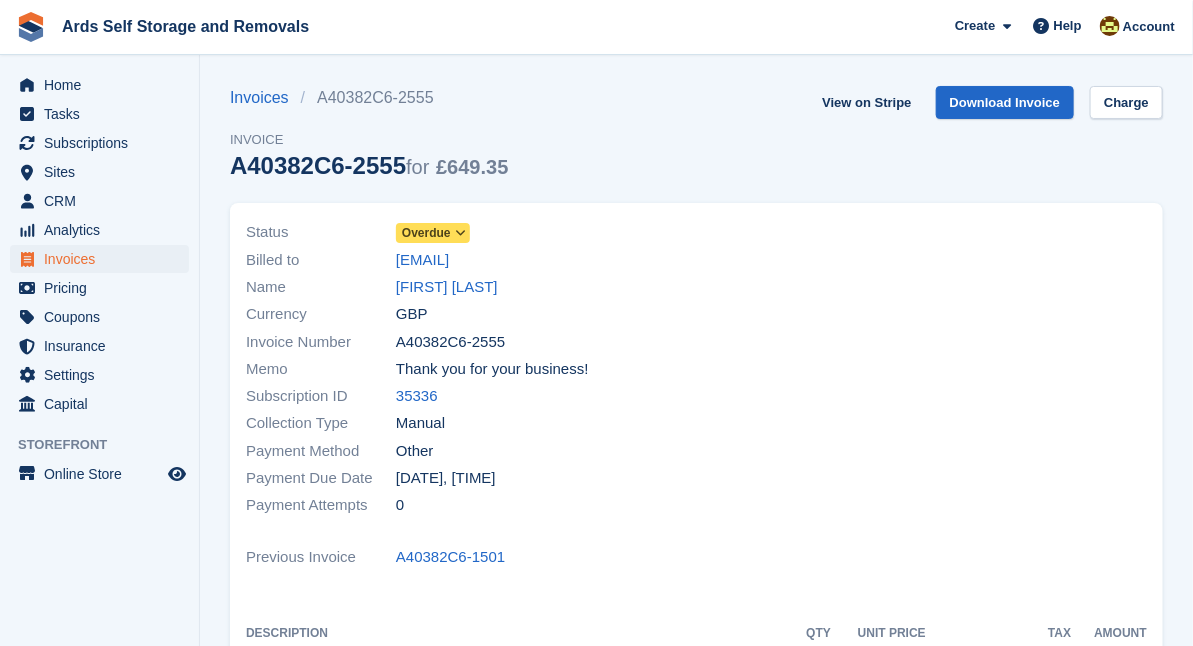 click on "Overdue" at bounding box center (426, 233) 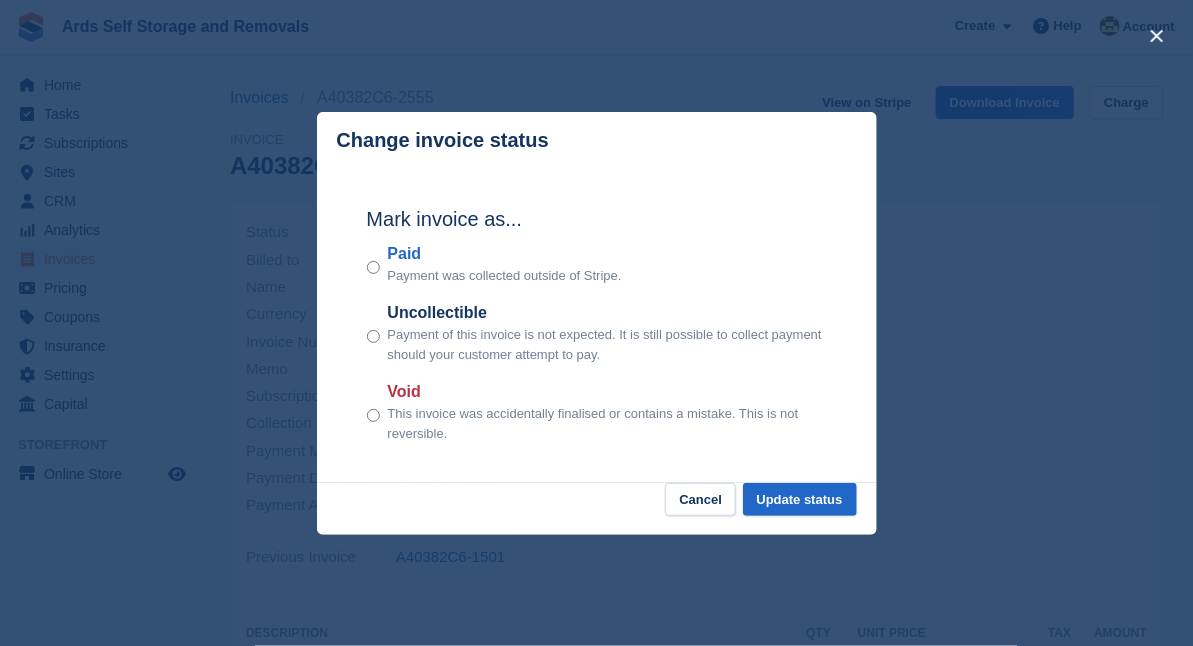 click on "Paid
Payment was collected outside of Stripe." at bounding box center [597, 264] 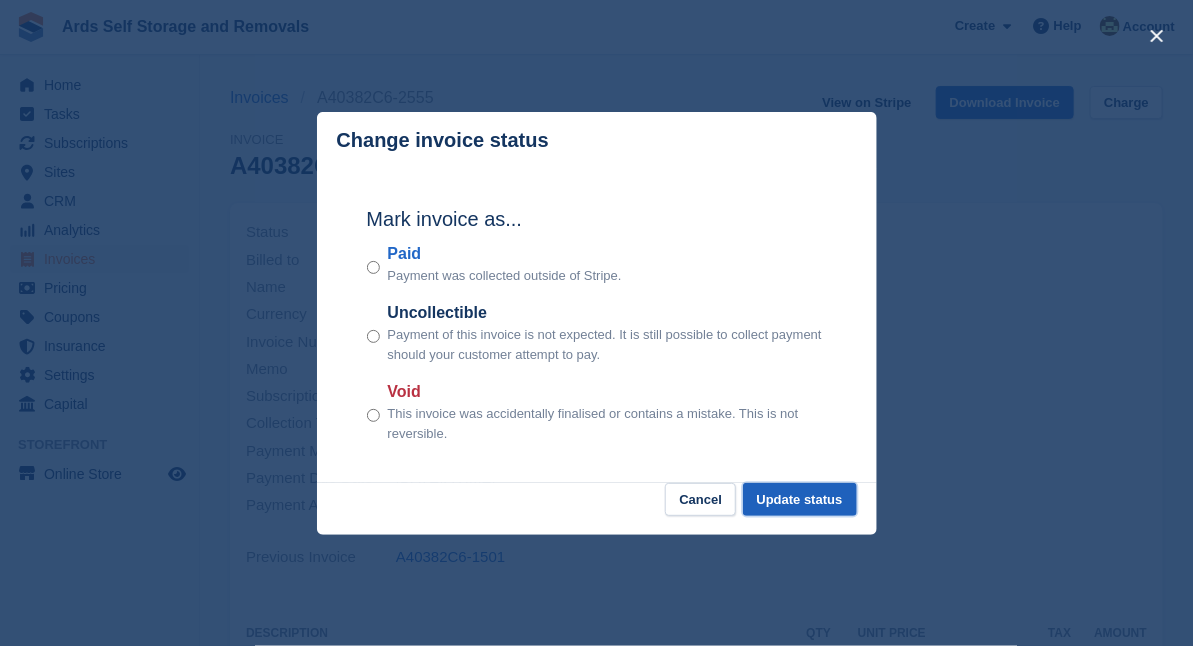 click on "Update status" at bounding box center (800, 499) 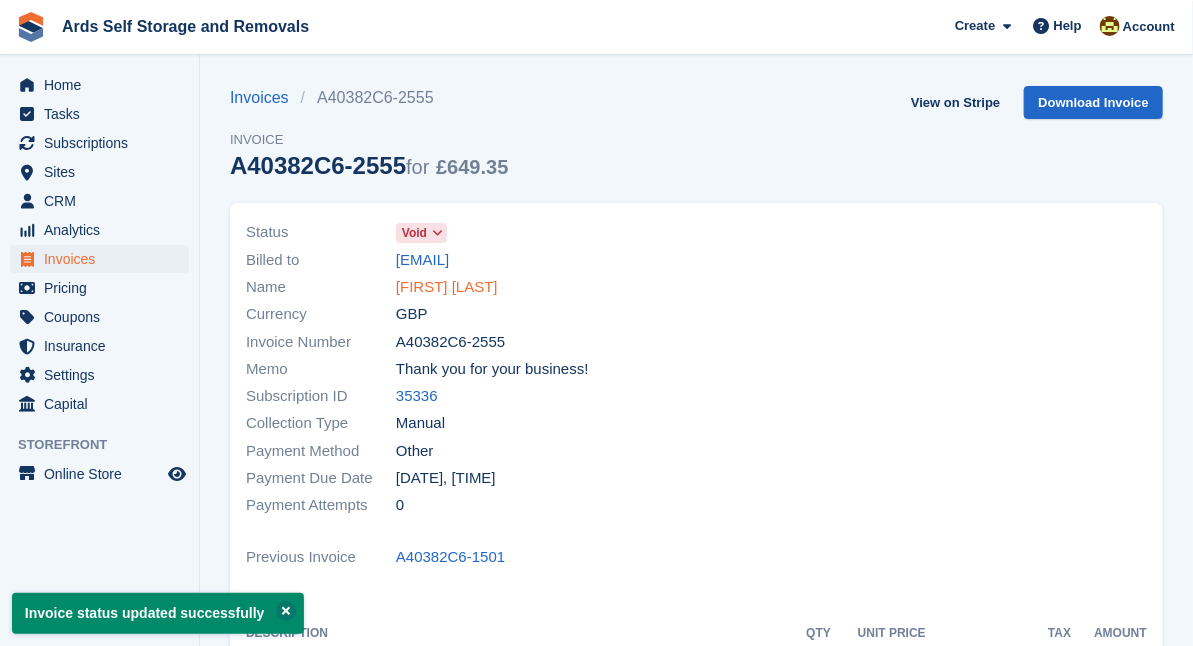 click on "[FIRST] [LAST]" at bounding box center [447, 287] 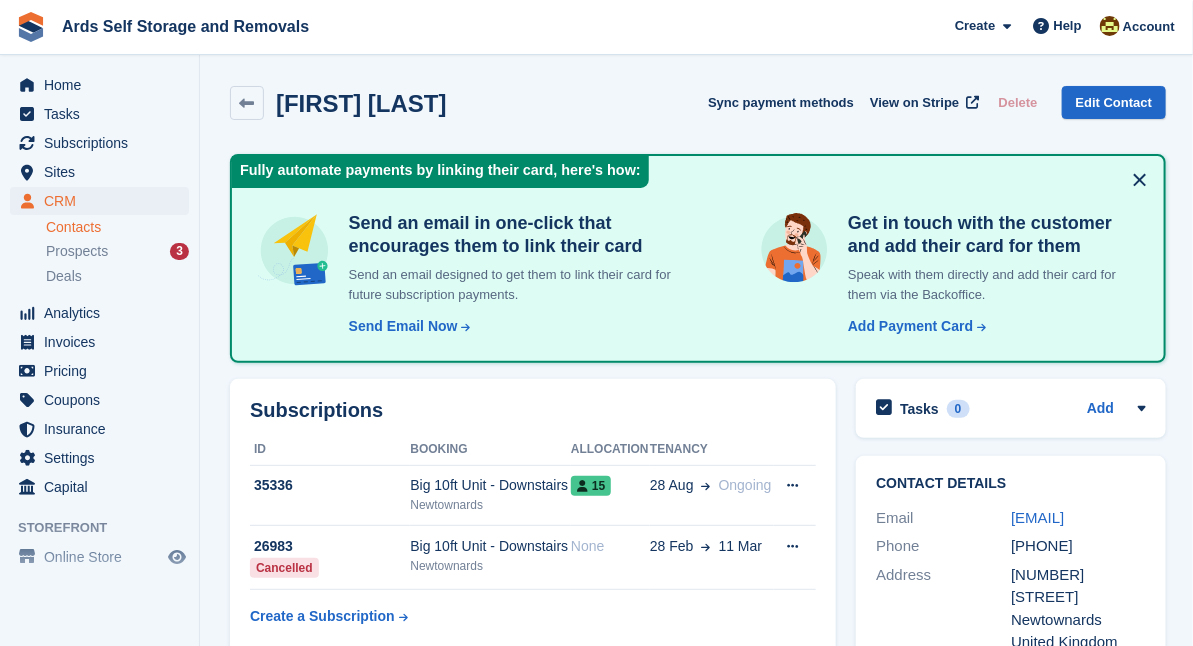 click on "Subscriptions
ID
Booking
Allocation
Tenancy
35336
Big 10ft Unit - Downstairs
Newtownards
15
28 Aug
Ongoing
Cancel subscription" at bounding box center (533, 517) 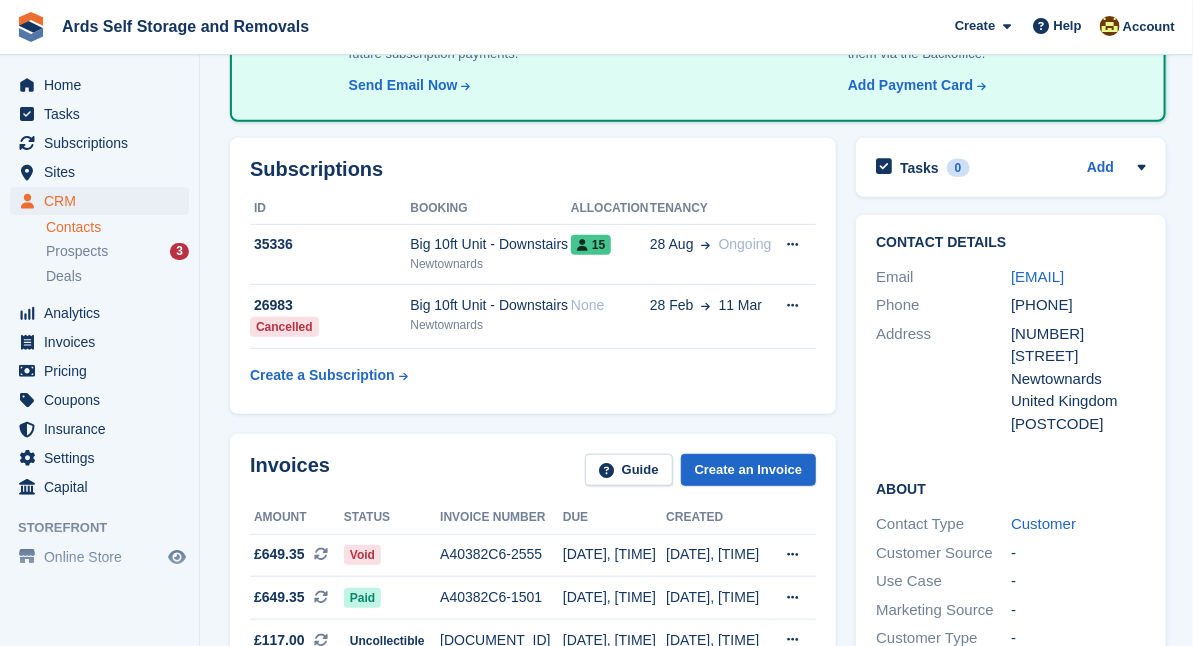 scroll, scrollTop: 254, scrollLeft: 0, axis: vertical 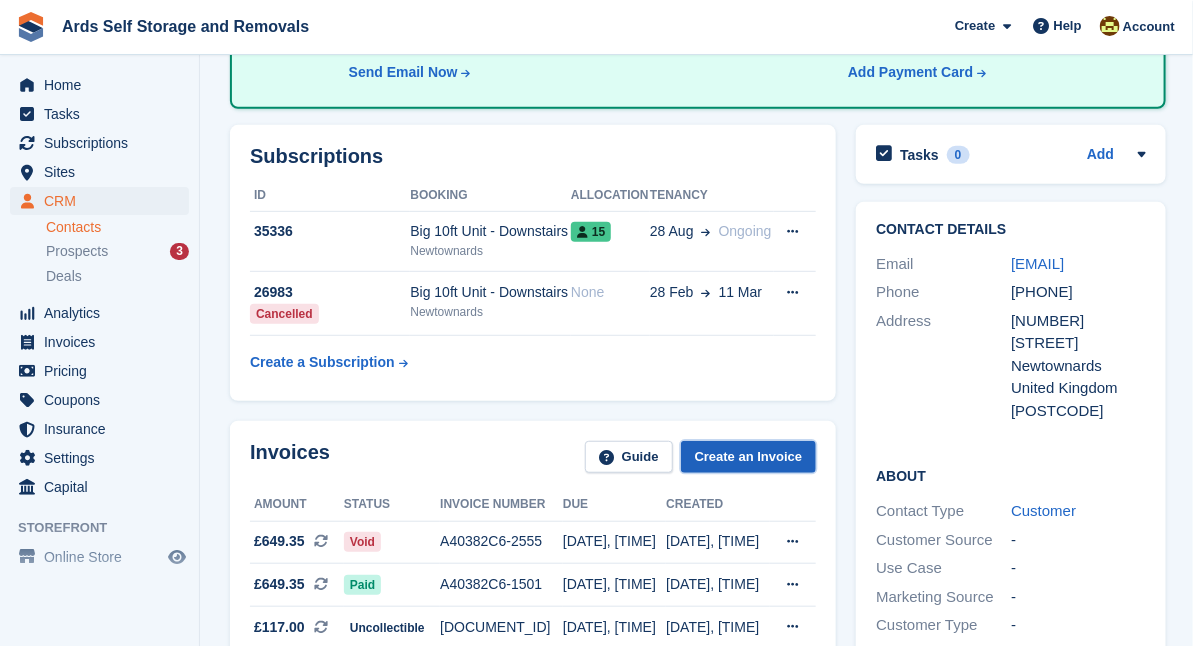 click on "Create an Invoice" at bounding box center (749, 457) 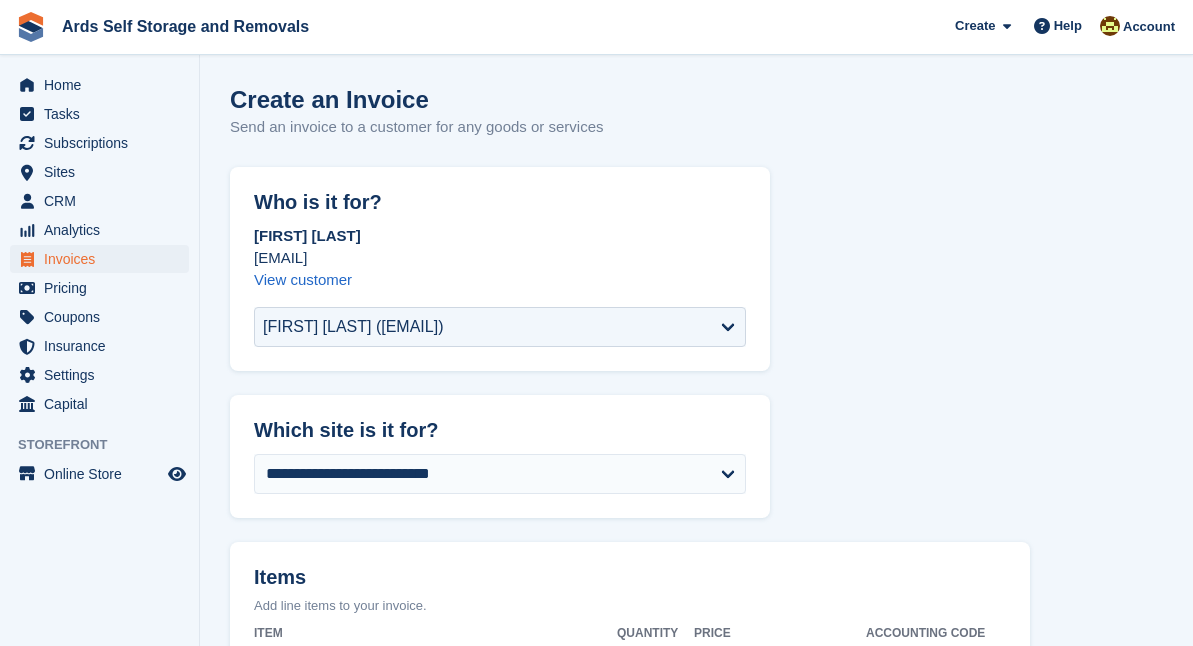 scroll, scrollTop: 0, scrollLeft: 0, axis: both 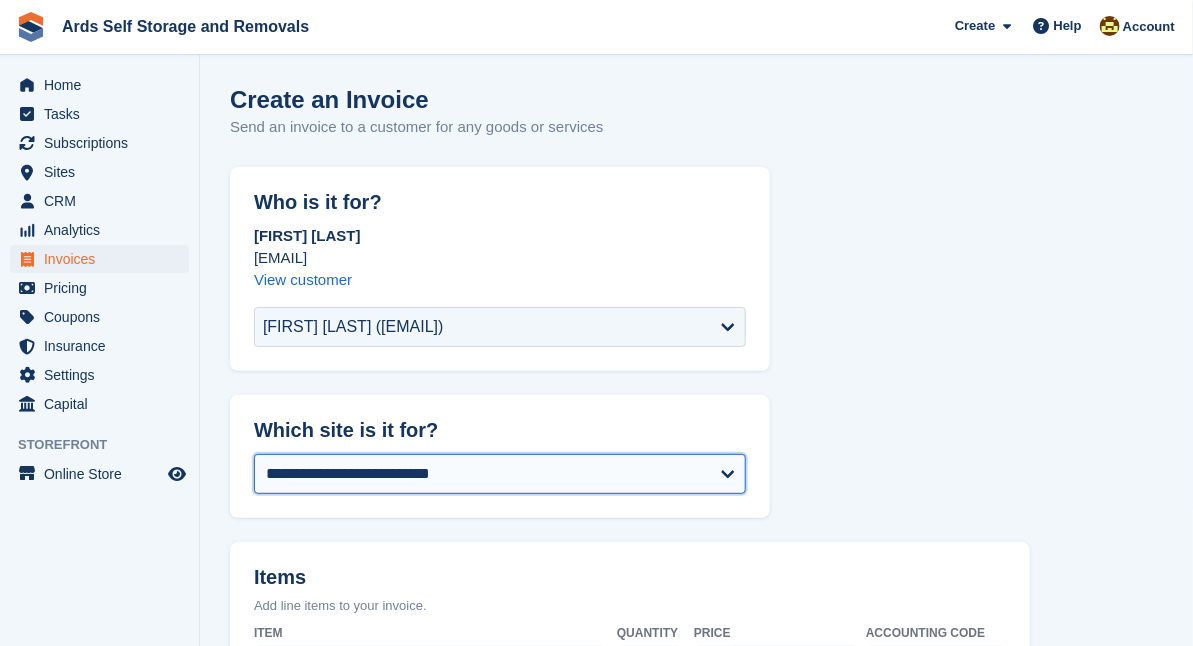 click on "**********" at bounding box center [500, 474] 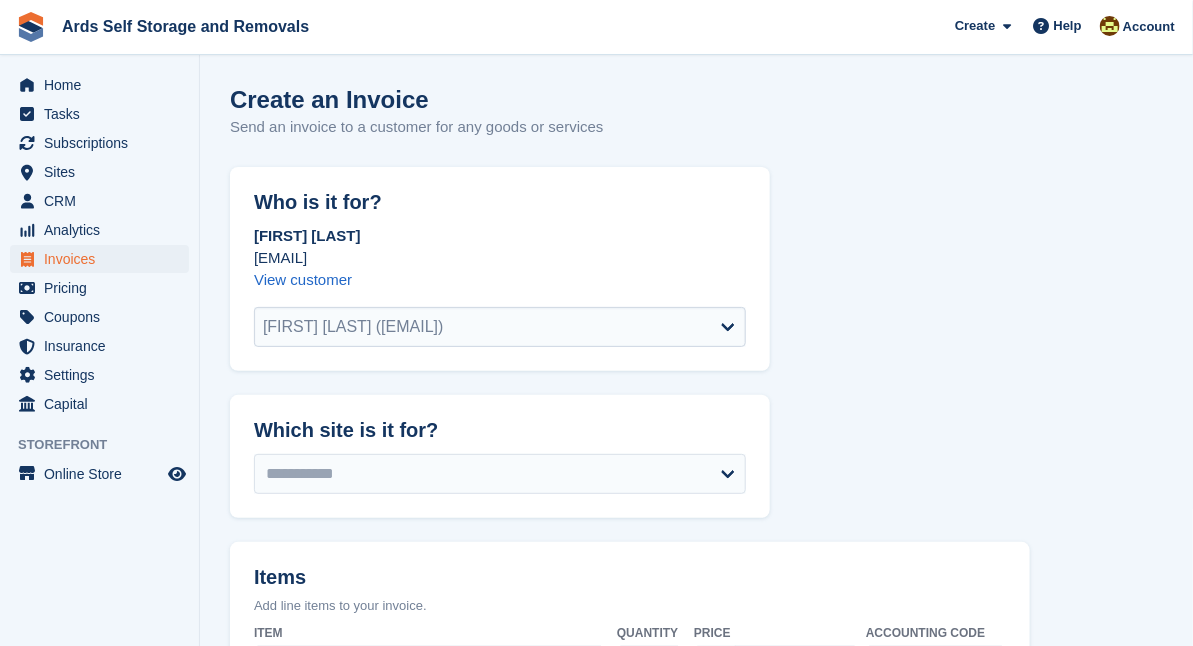 select on "*****" 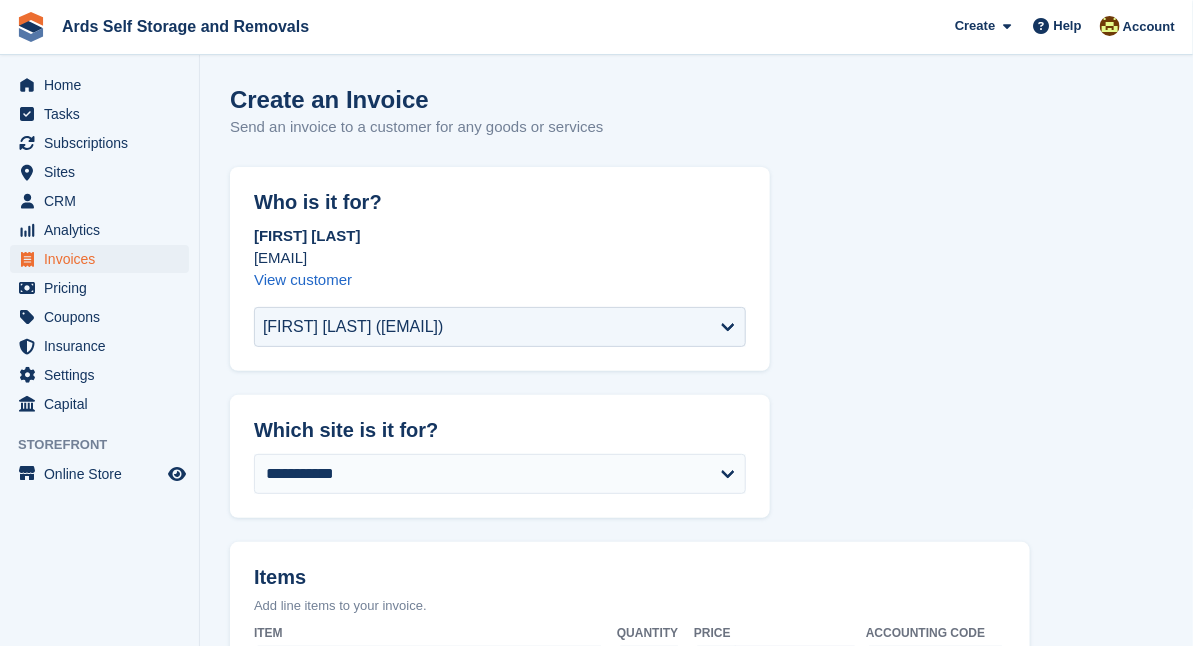 click on "**********" at bounding box center [696, 768] 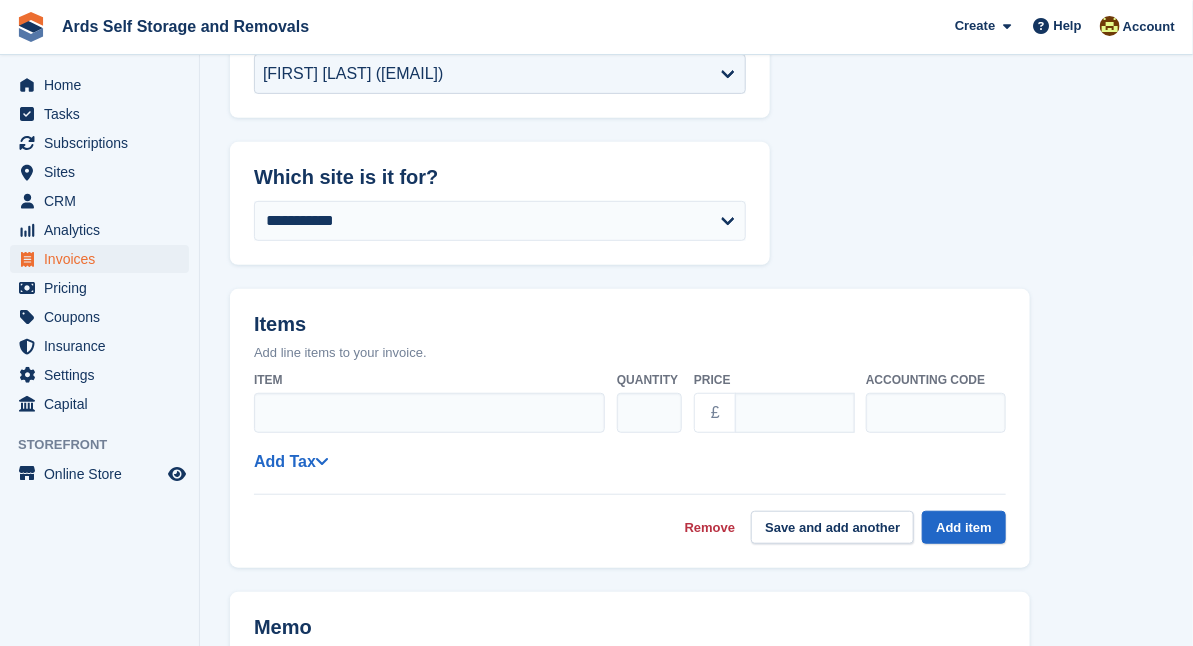 scroll, scrollTop: 254, scrollLeft: 0, axis: vertical 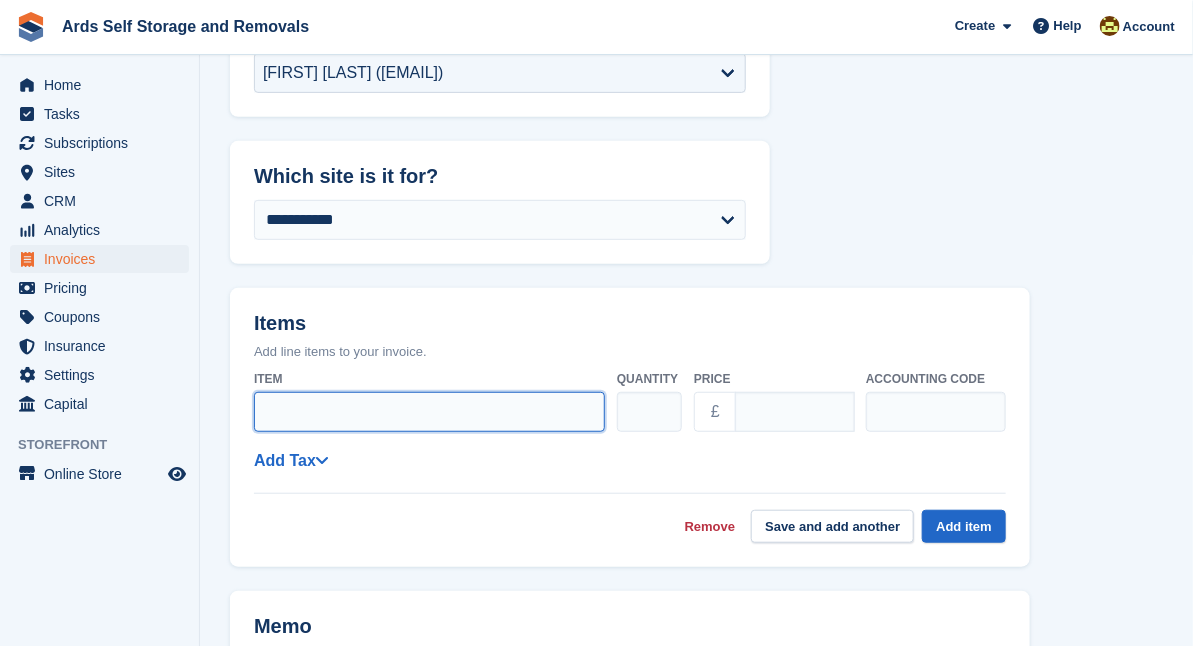click on "Item" at bounding box center (429, 412) 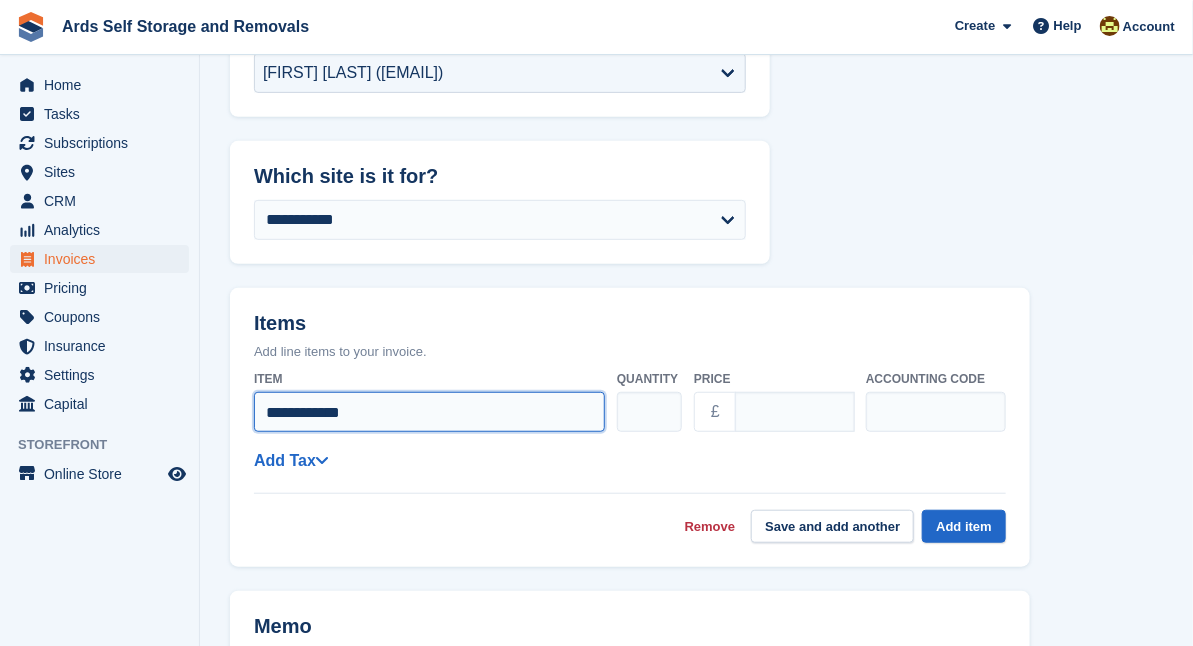 type on "**********" 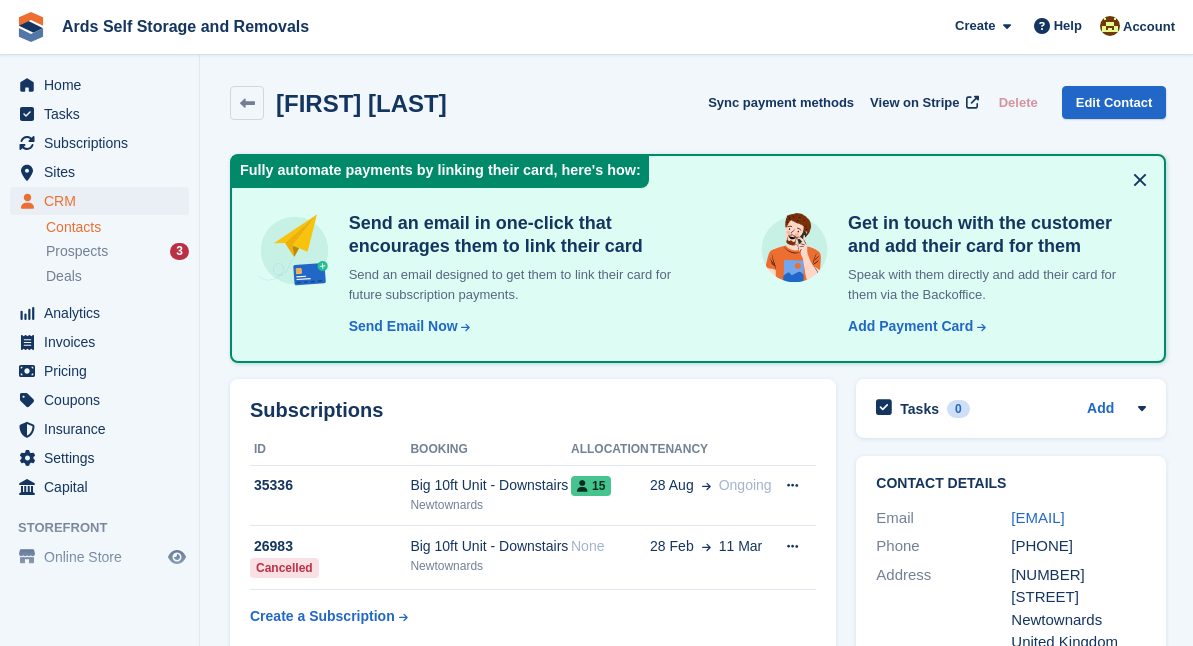 scroll, scrollTop: 254, scrollLeft: 0, axis: vertical 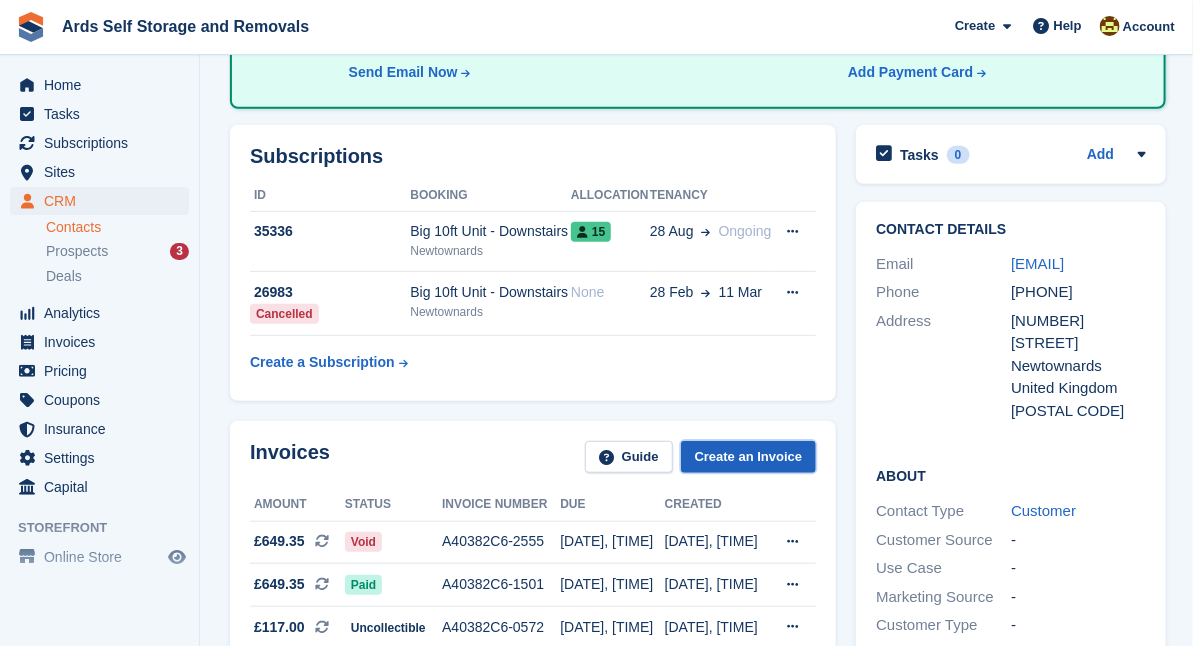 click on "Create an Invoice" at bounding box center (749, 457) 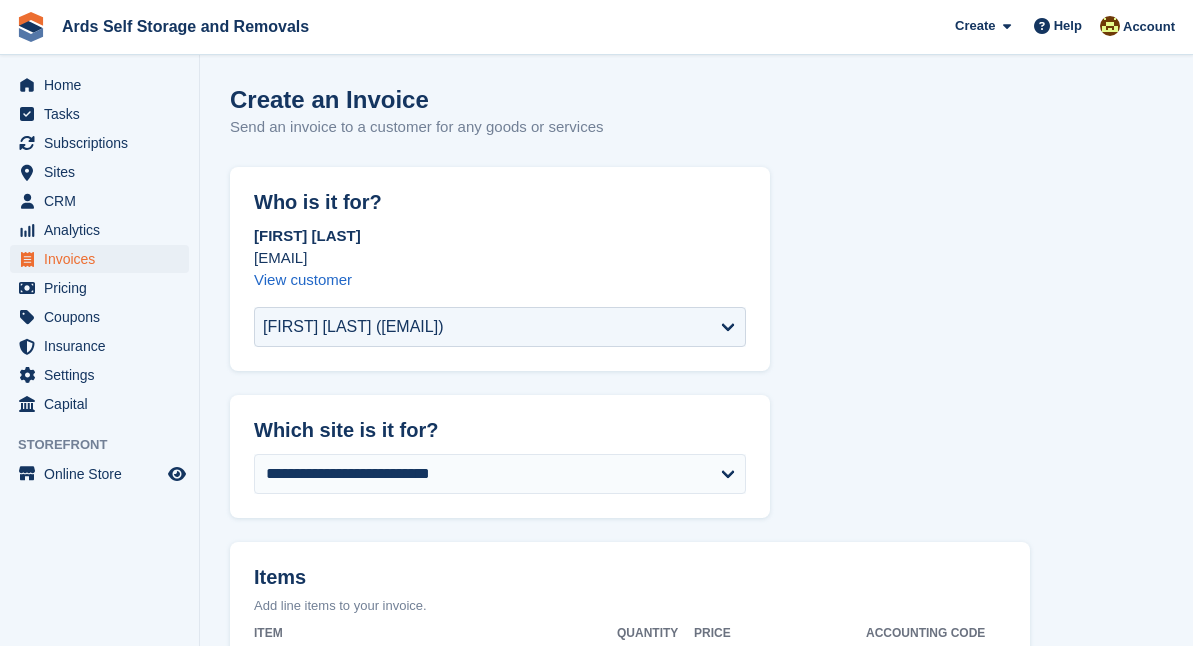 scroll, scrollTop: 0, scrollLeft: 0, axis: both 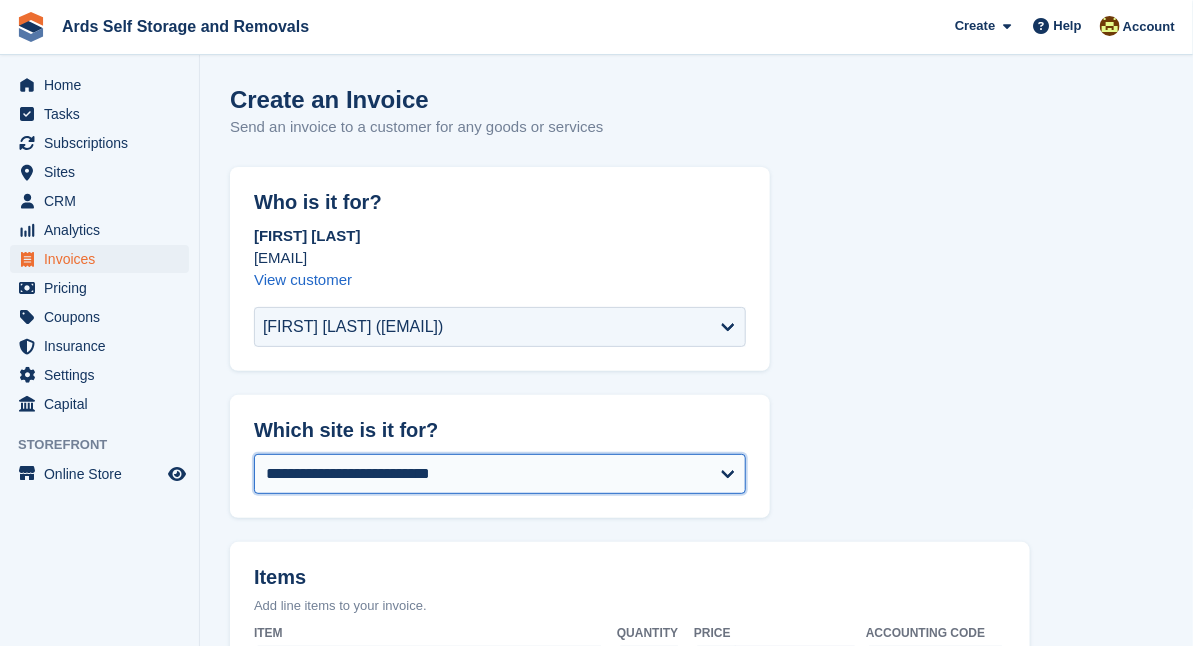 click on "**********" at bounding box center (500, 474) 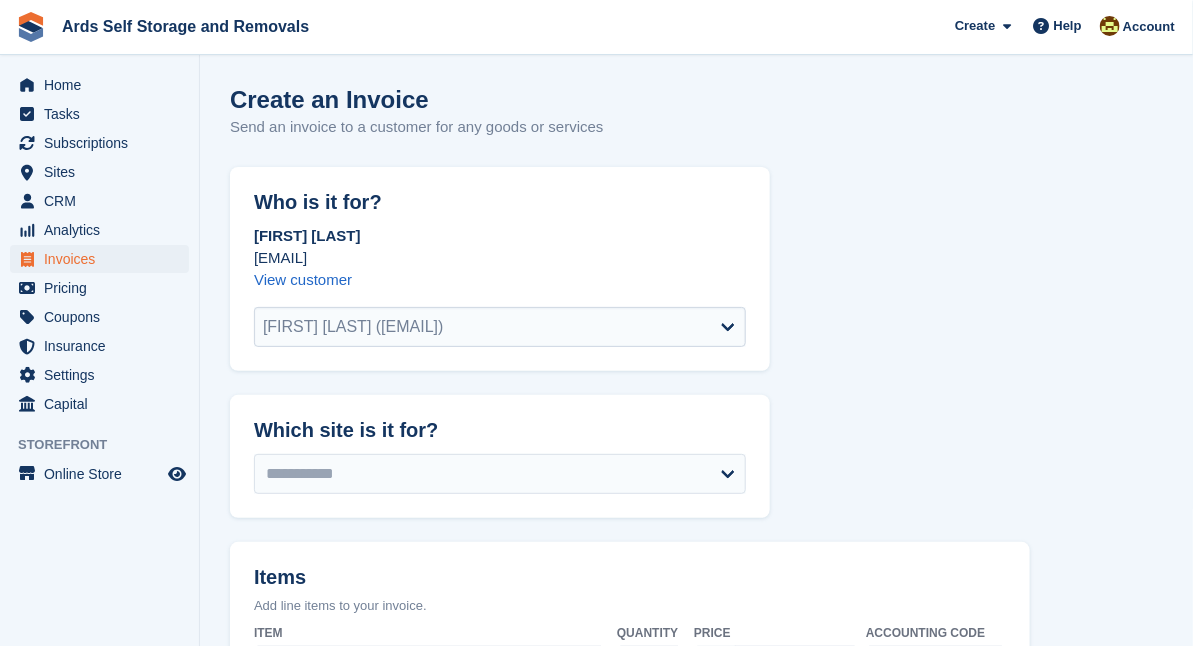select on "*****" 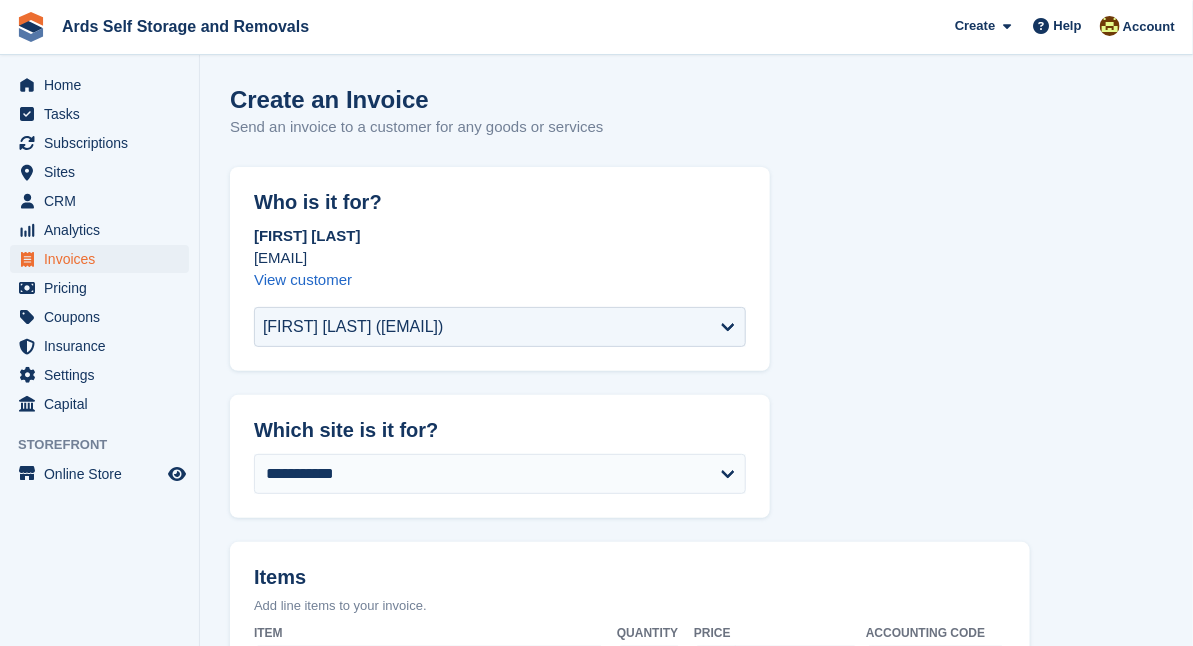 click on "**********" at bounding box center (696, 768) 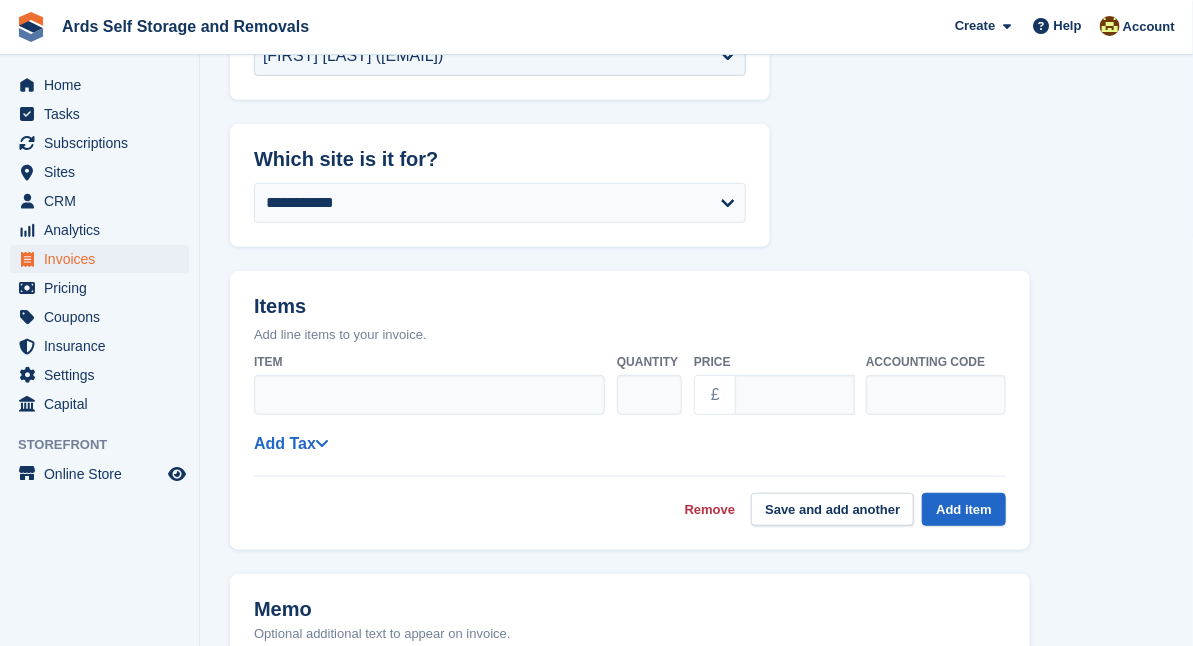 scroll, scrollTop: 290, scrollLeft: 0, axis: vertical 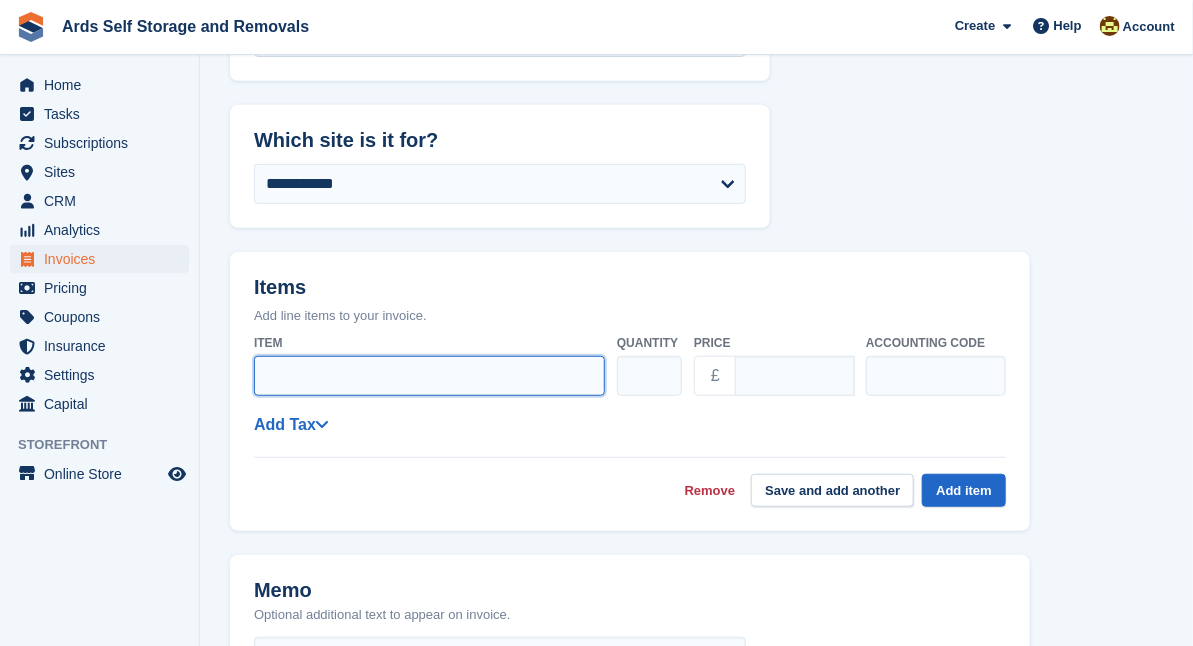 click on "Item" at bounding box center [429, 376] 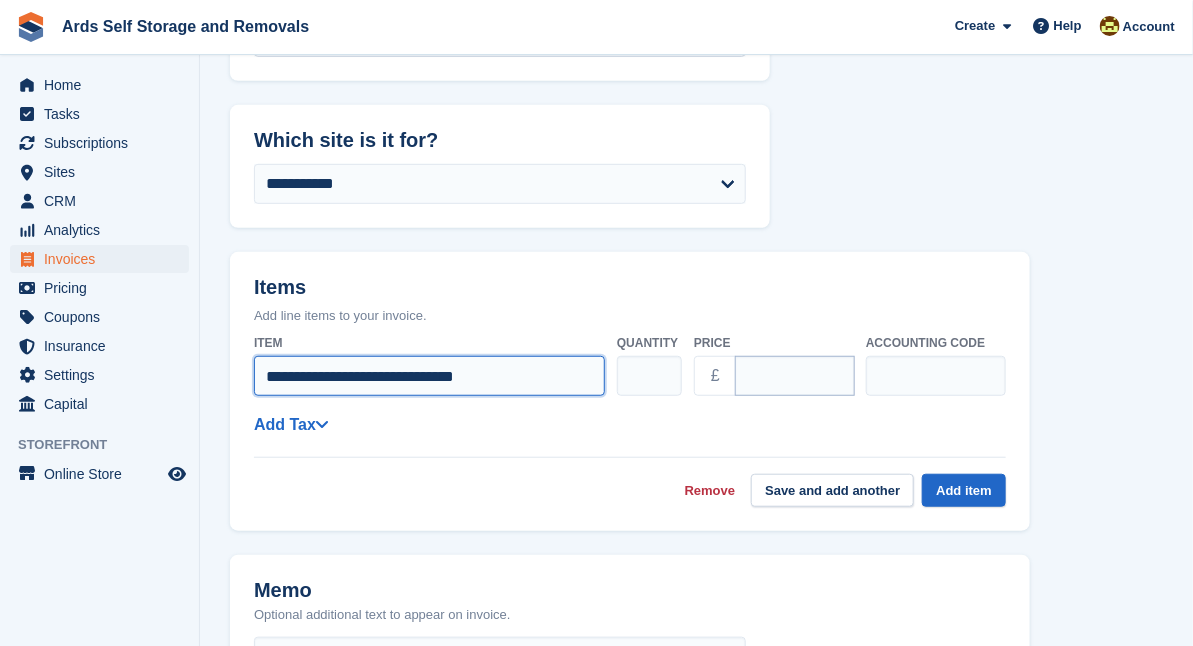 type on "**********" 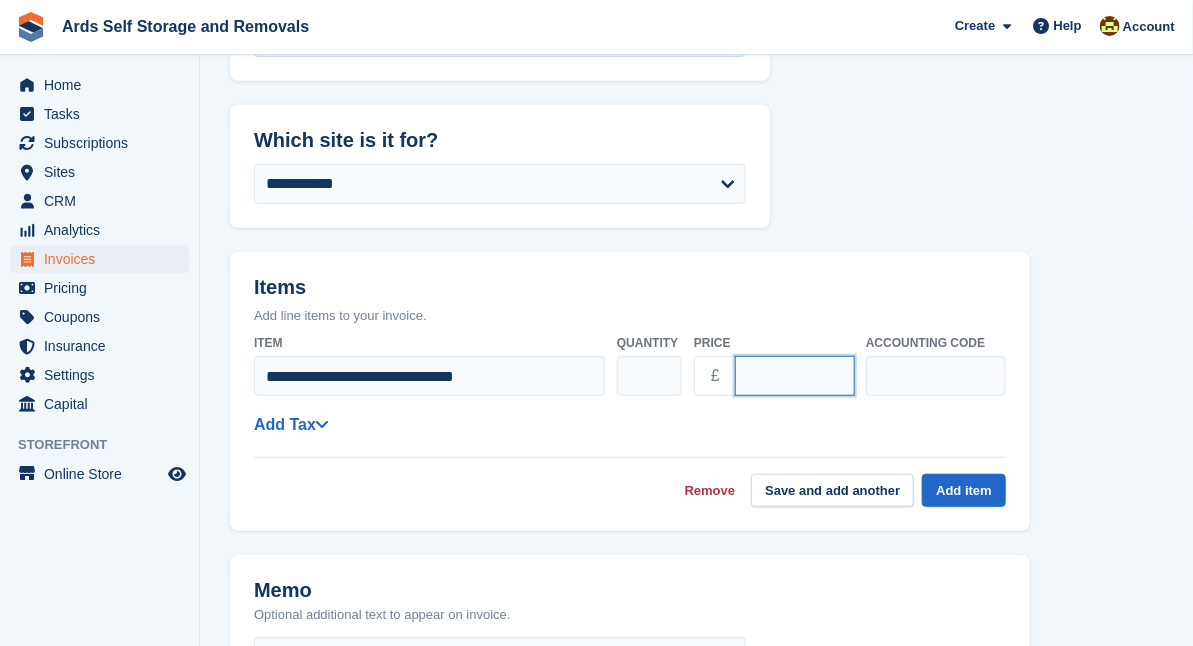 click on "****" at bounding box center (795, 376) 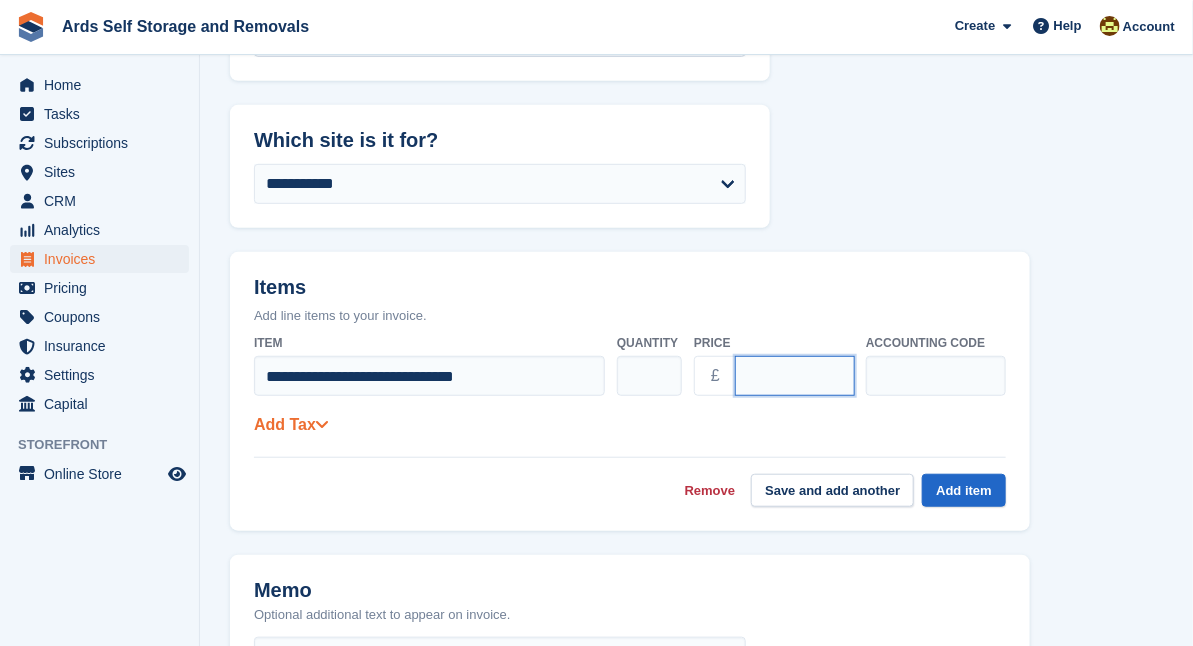 type on "******" 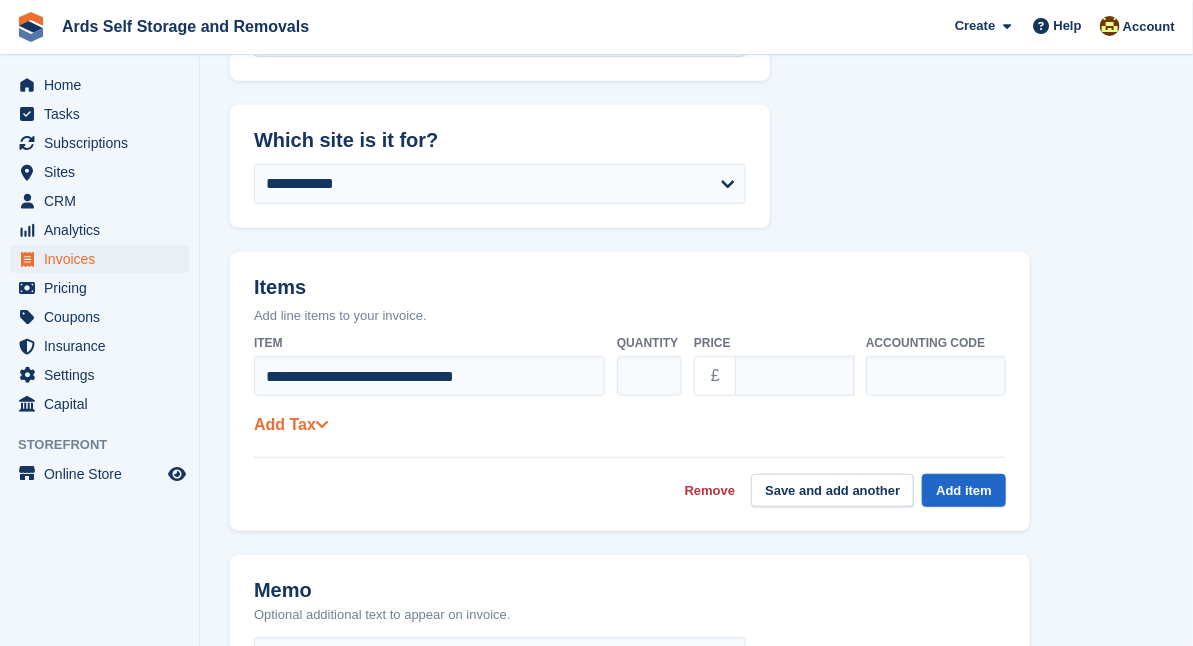 click at bounding box center (322, 424) 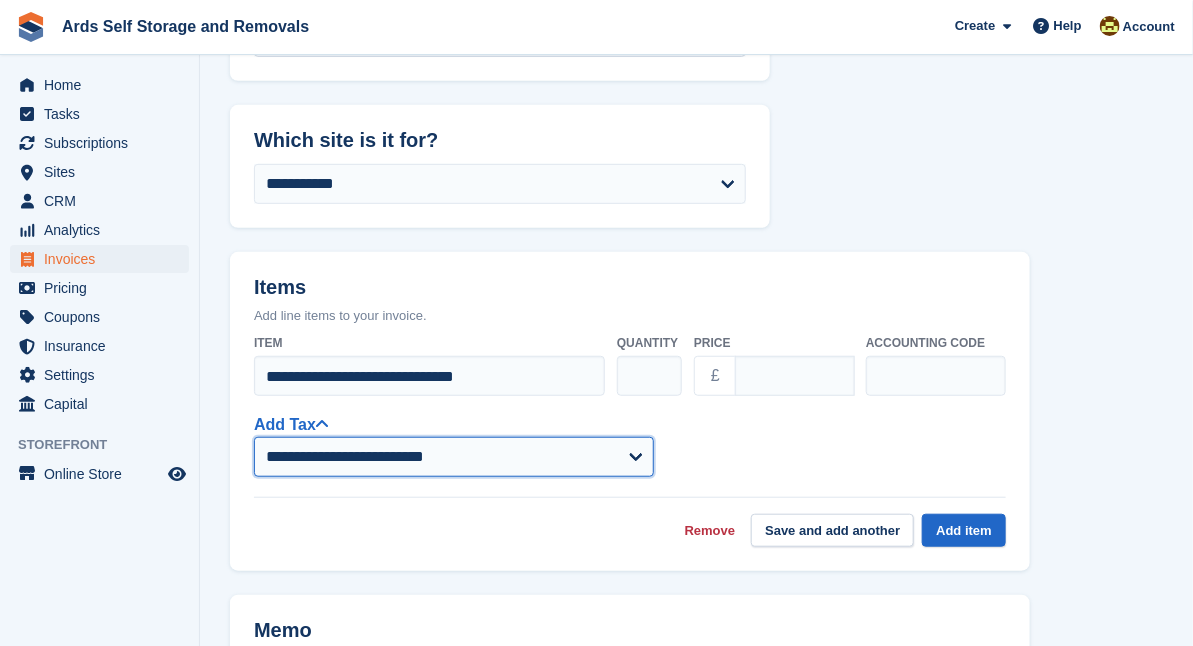 click on "**********" at bounding box center [454, 457] 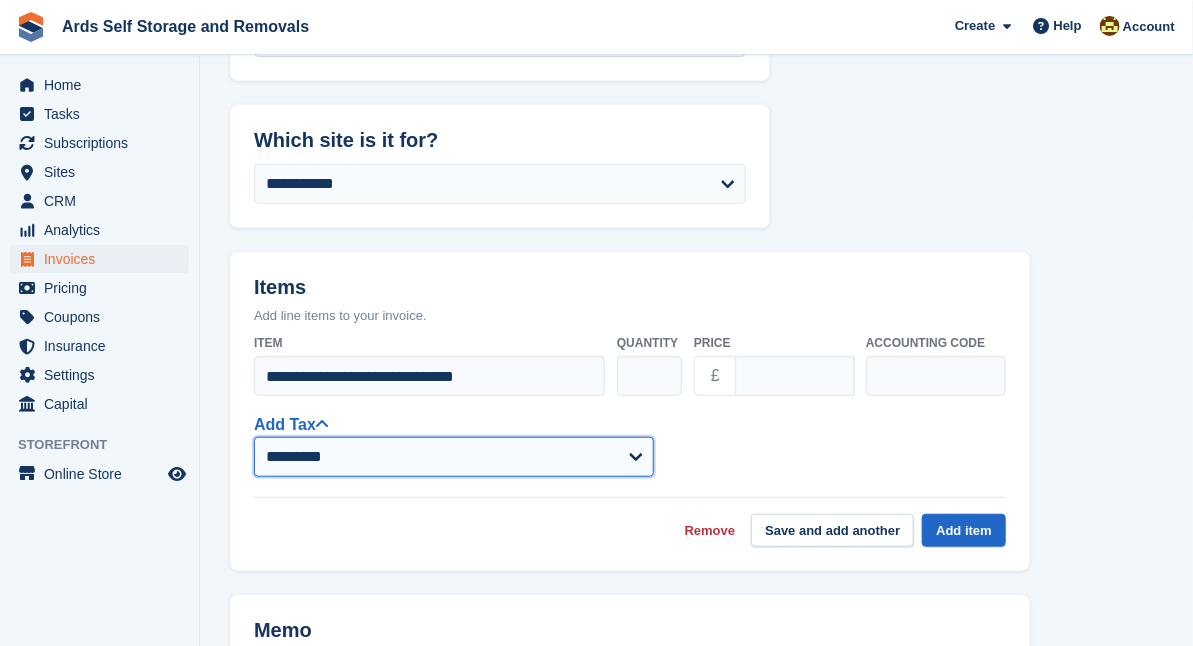 click on "**********" at bounding box center [454, 457] 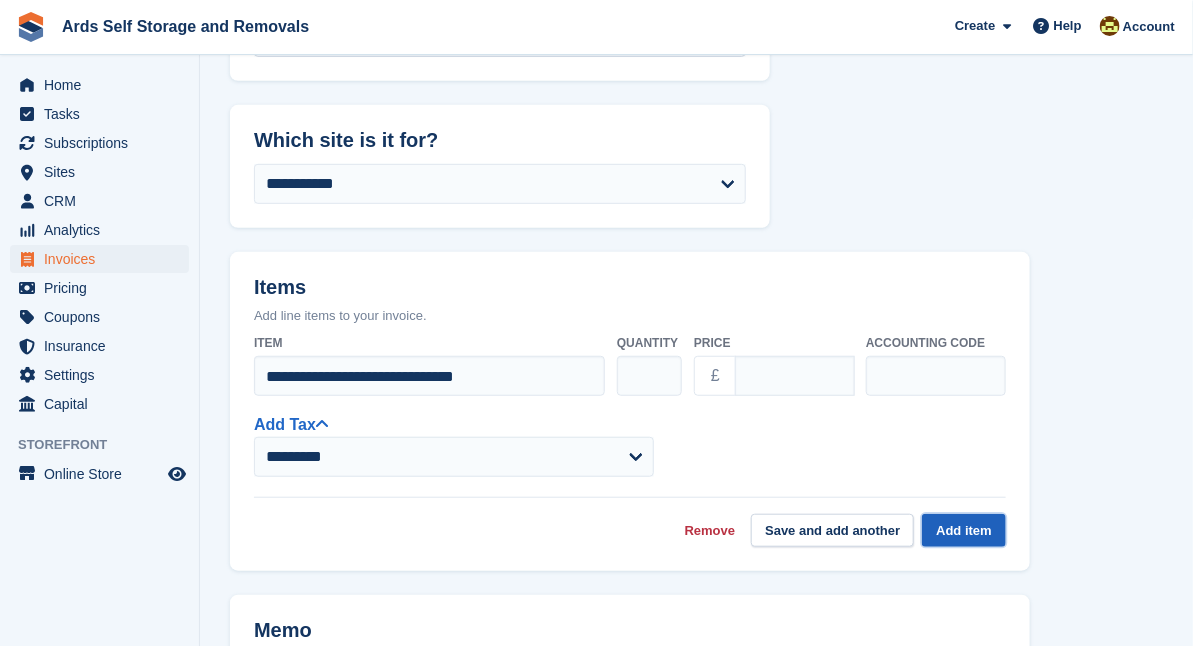 click on "Add item" at bounding box center (964, 530) 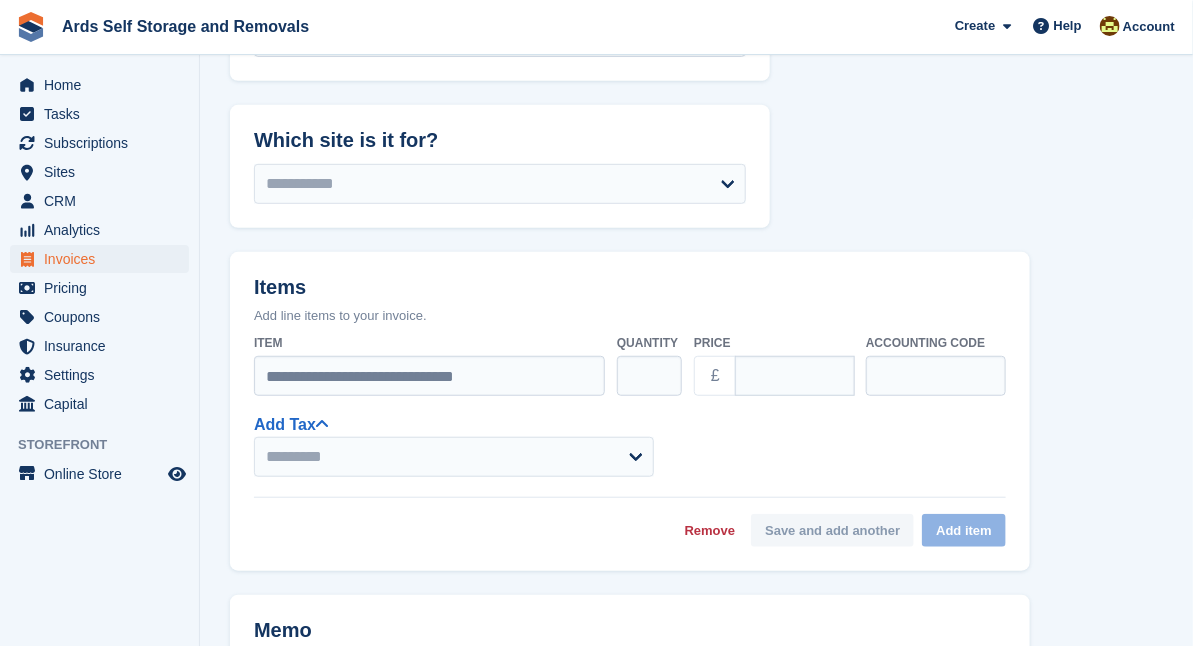 select on "*****" 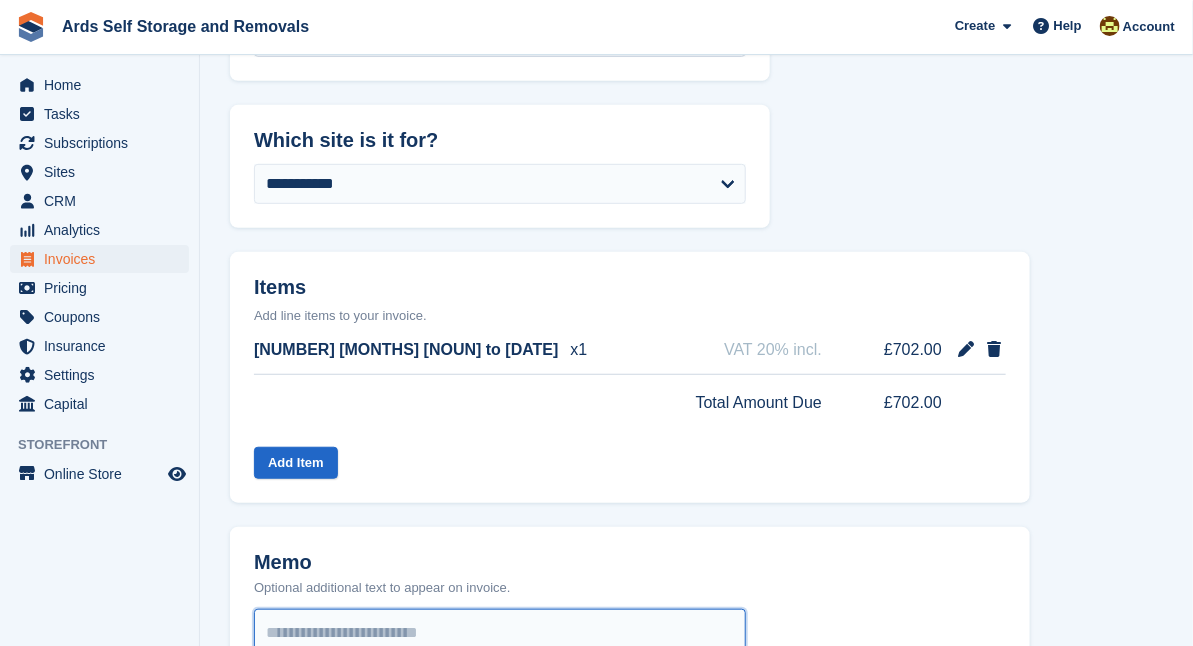 click at bounding box center (500, 673) 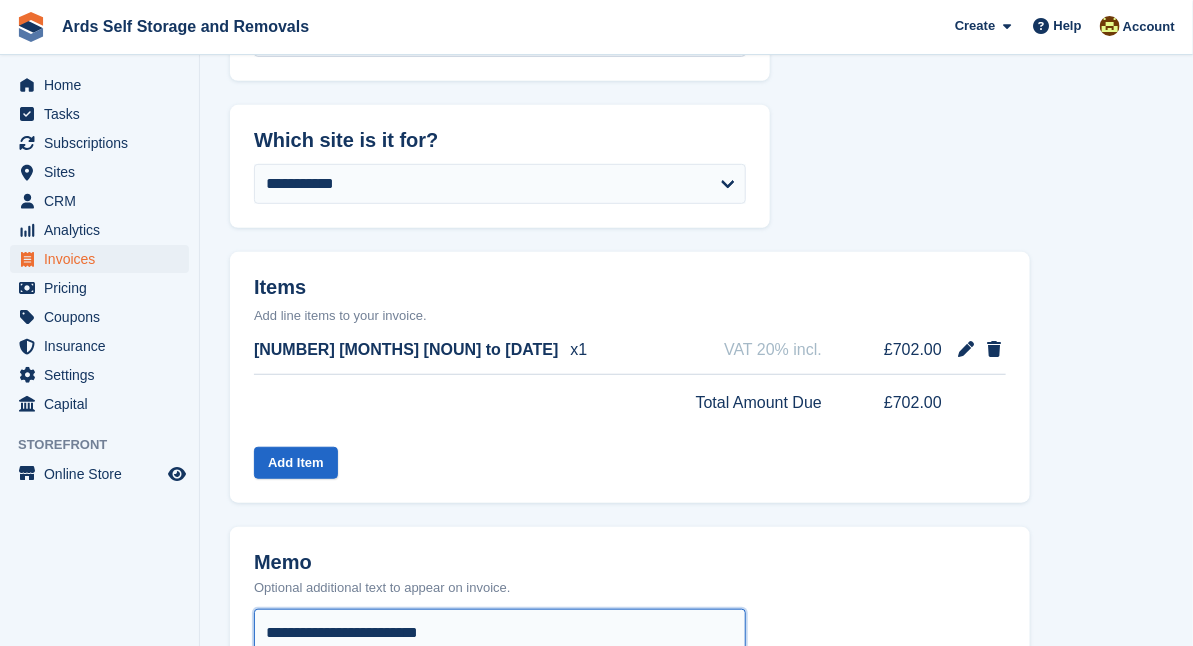 type on "**********" 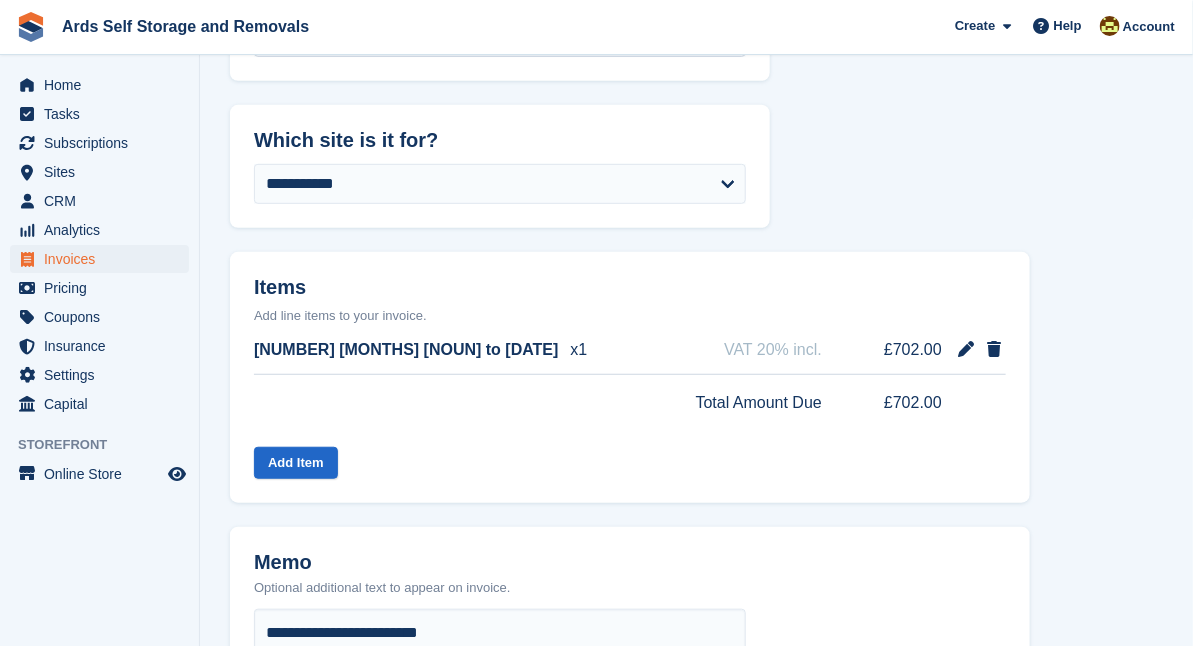 click on "**********" at bounding box center (696, 464) 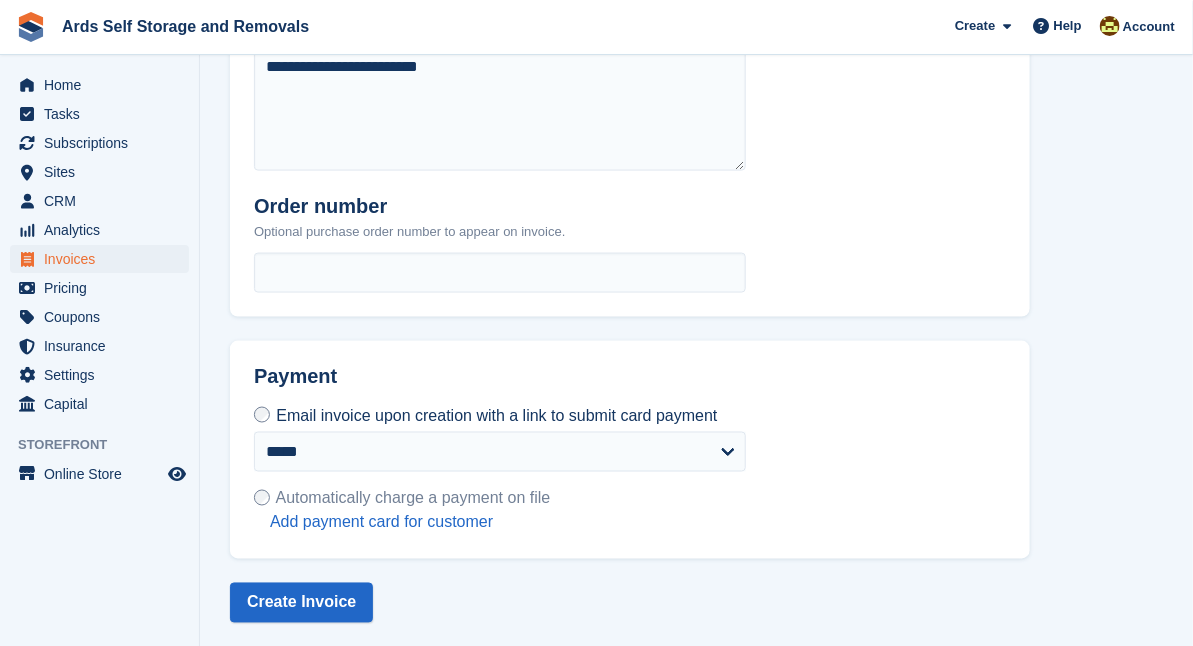 scroll, scrollTop: 861, scrollLeft: 0, axis: vertical 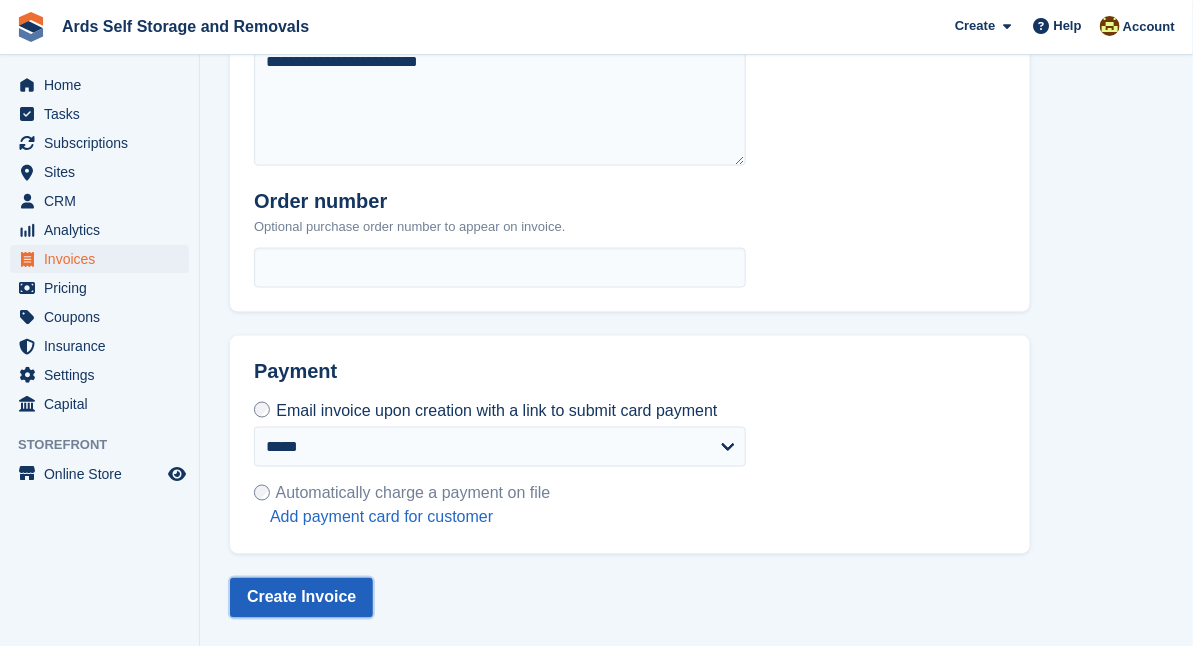 click on "Create Invoice" at bounding box center (301, 598) 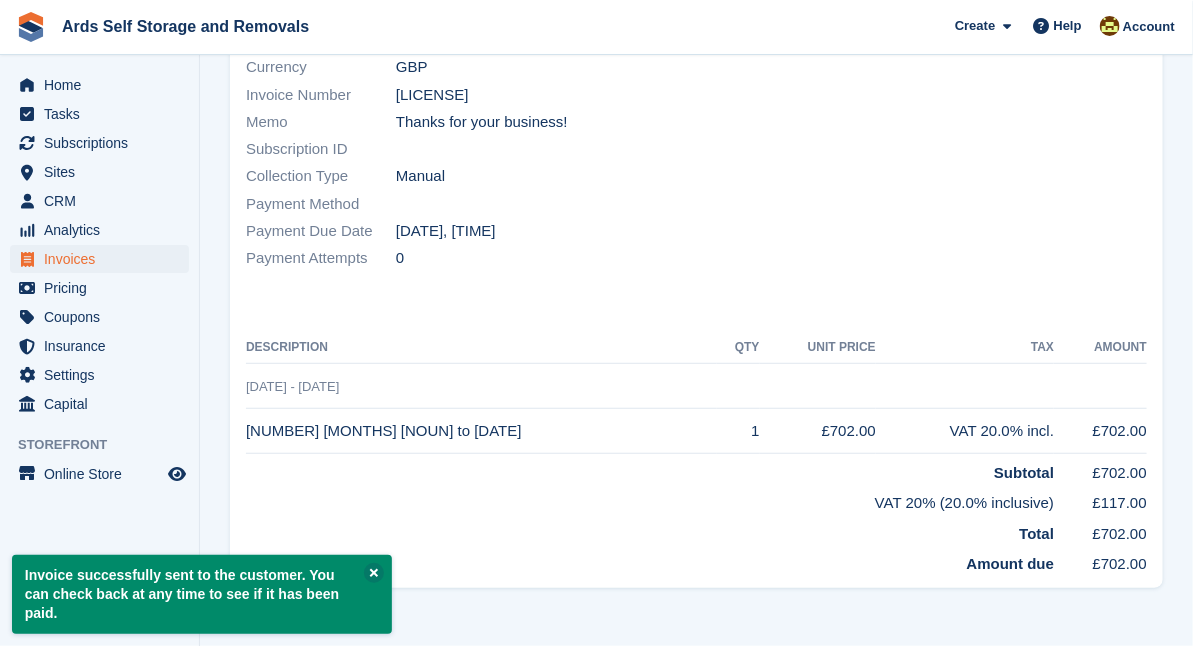 scroll, scrollTop: 0, scrollLeft: 0, axis: both 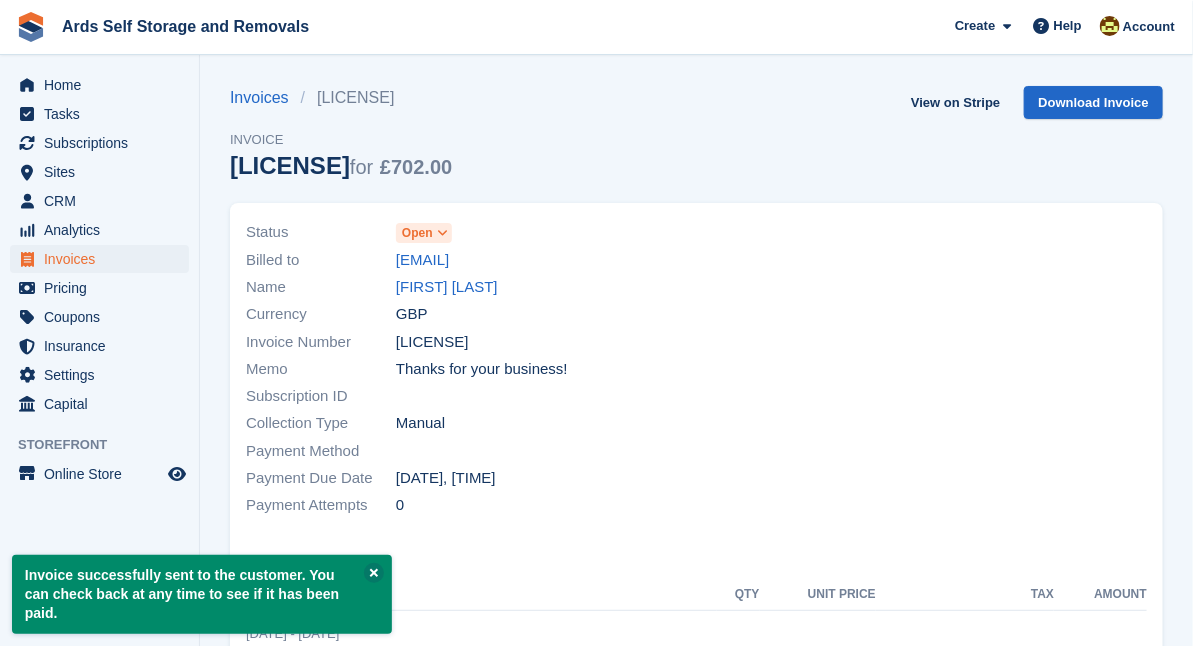 click on "Open" at bounding box center [417, 233] 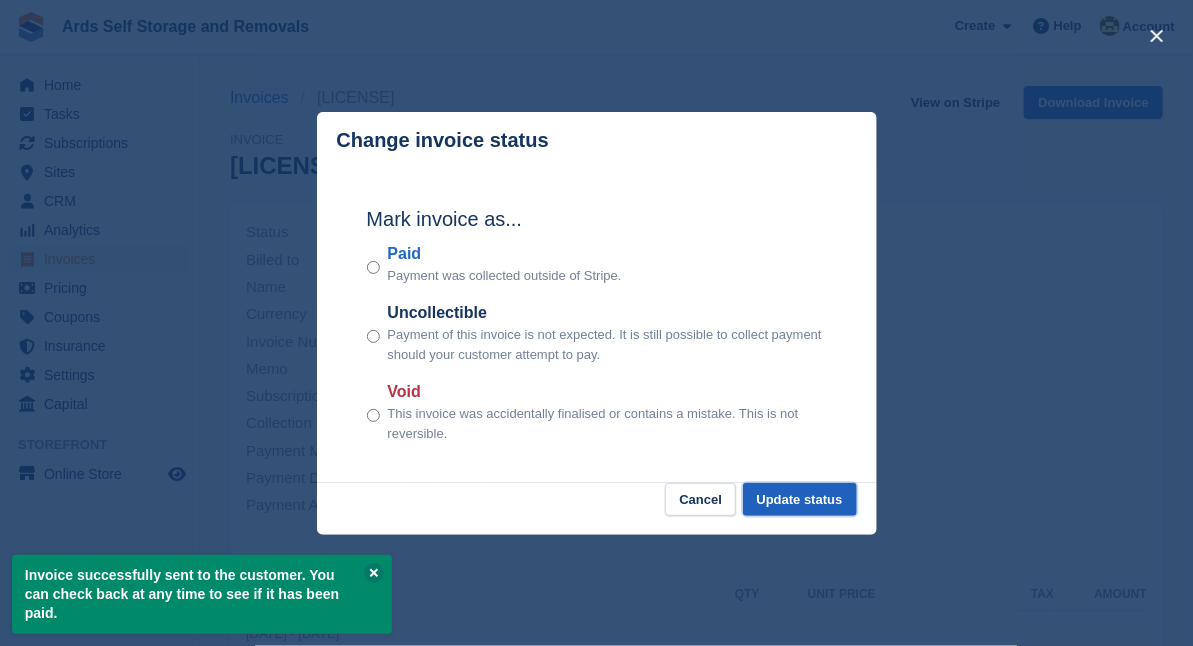 click on "Update status" at bounding box center [800, 499] 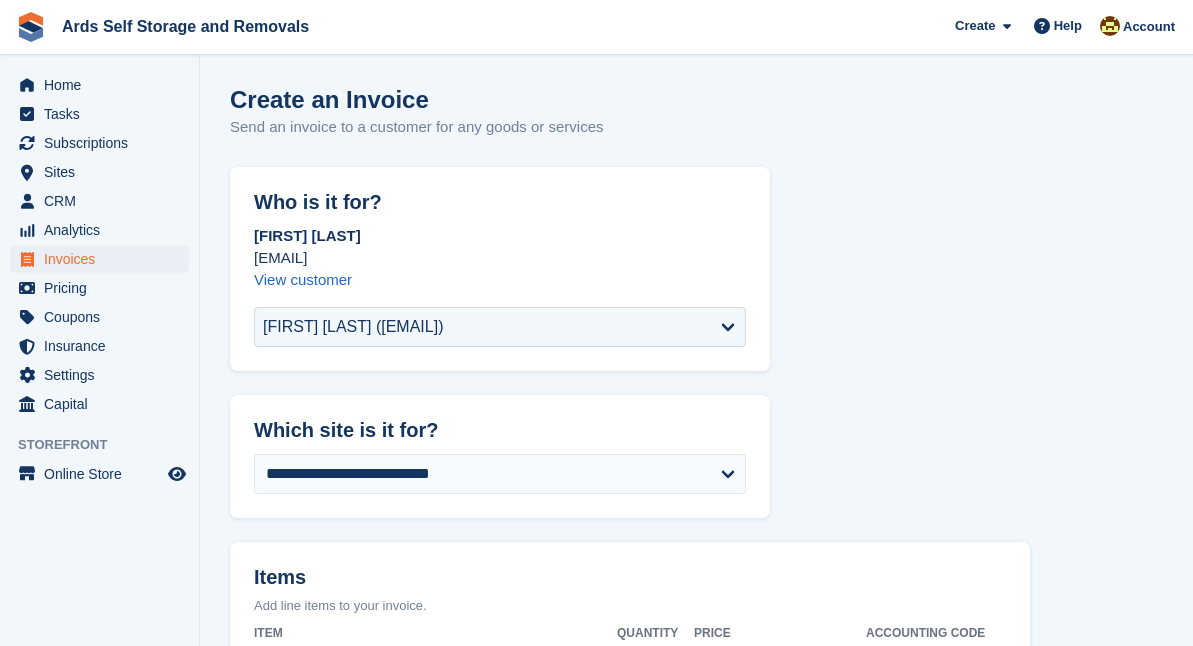 scroll, scrollTop: 0, scrollLeft: 0, axis: both 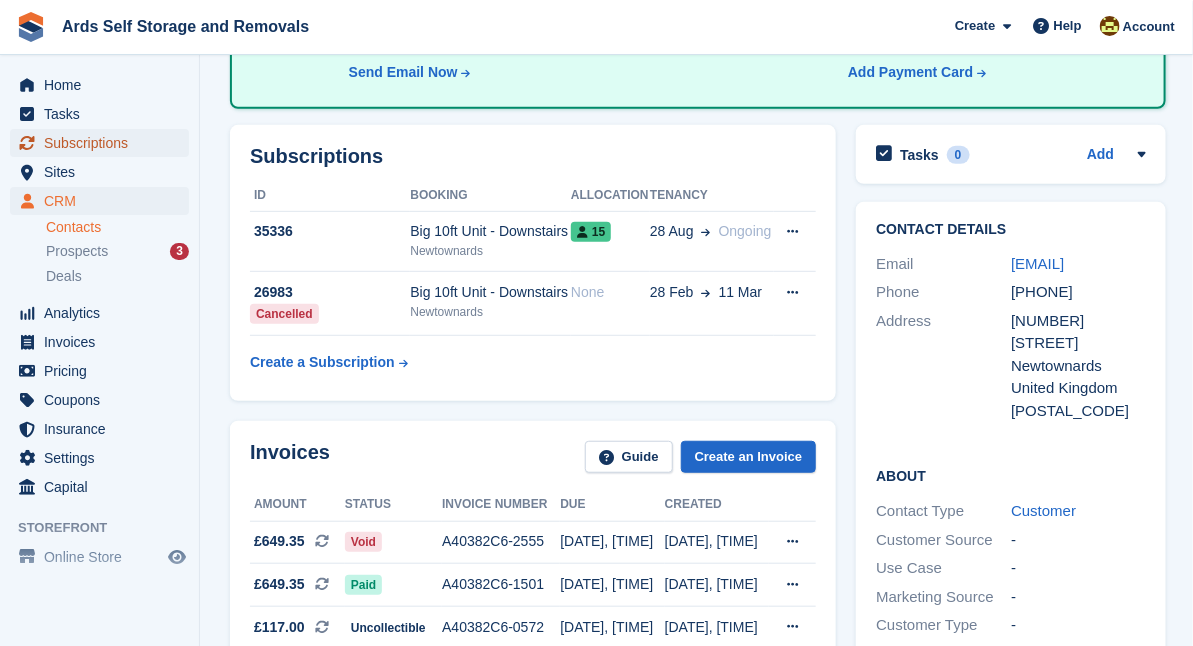 click on "Subscriptions" at bounding box center [104, 143] 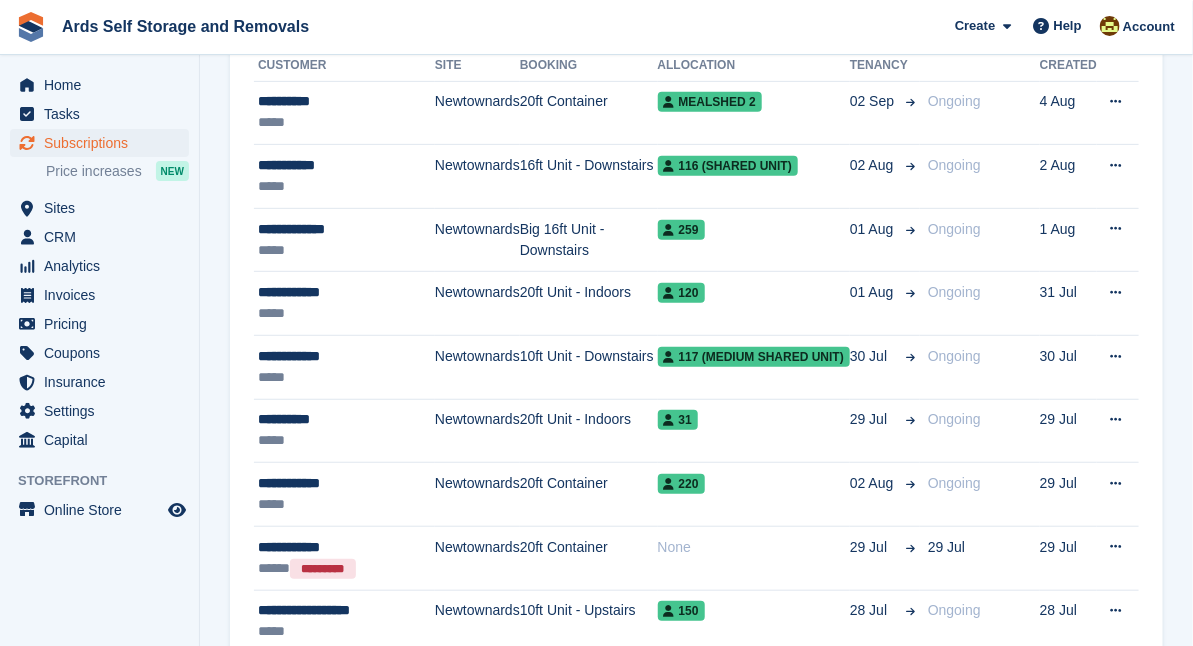 scroll, scrollTop: 0, scrollLeft: 0, axis: both 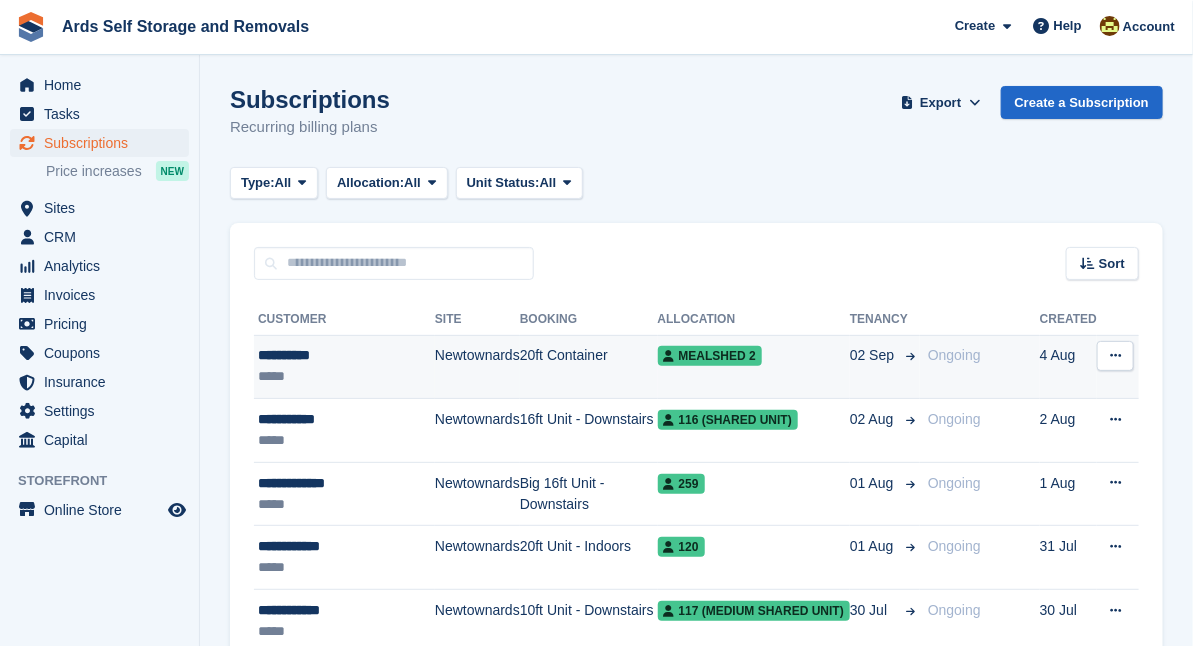 click on "**********" at bounding box center (346, 355) 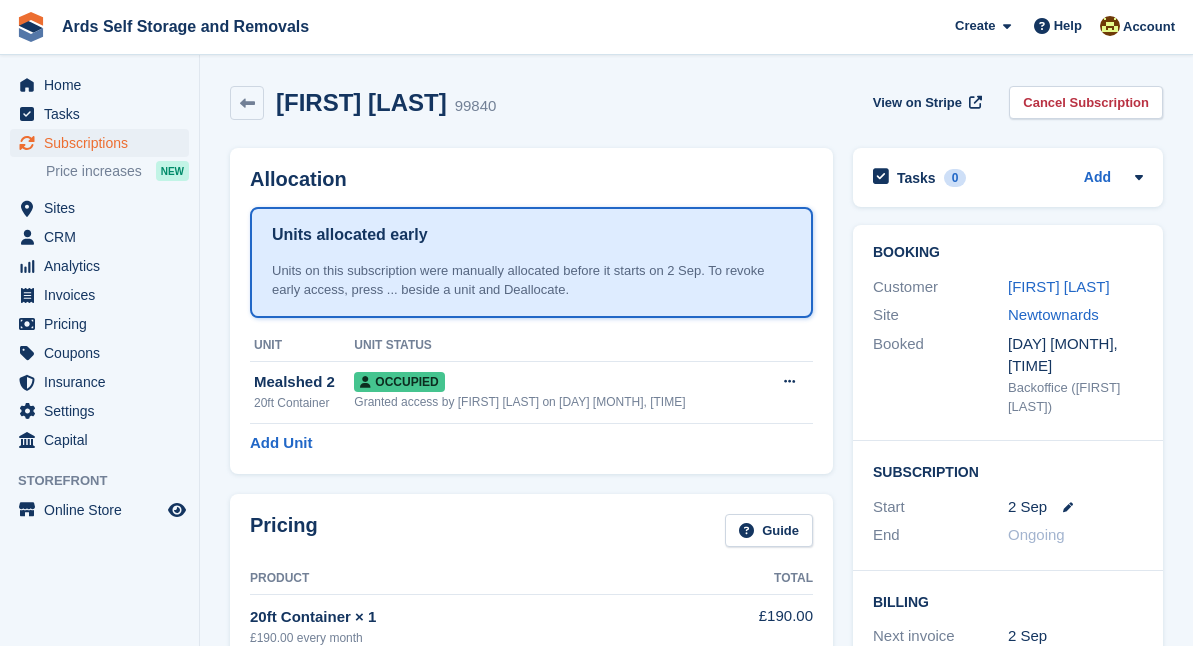scroll, scrollTop: 0, scrollLeft: 0, axis: both 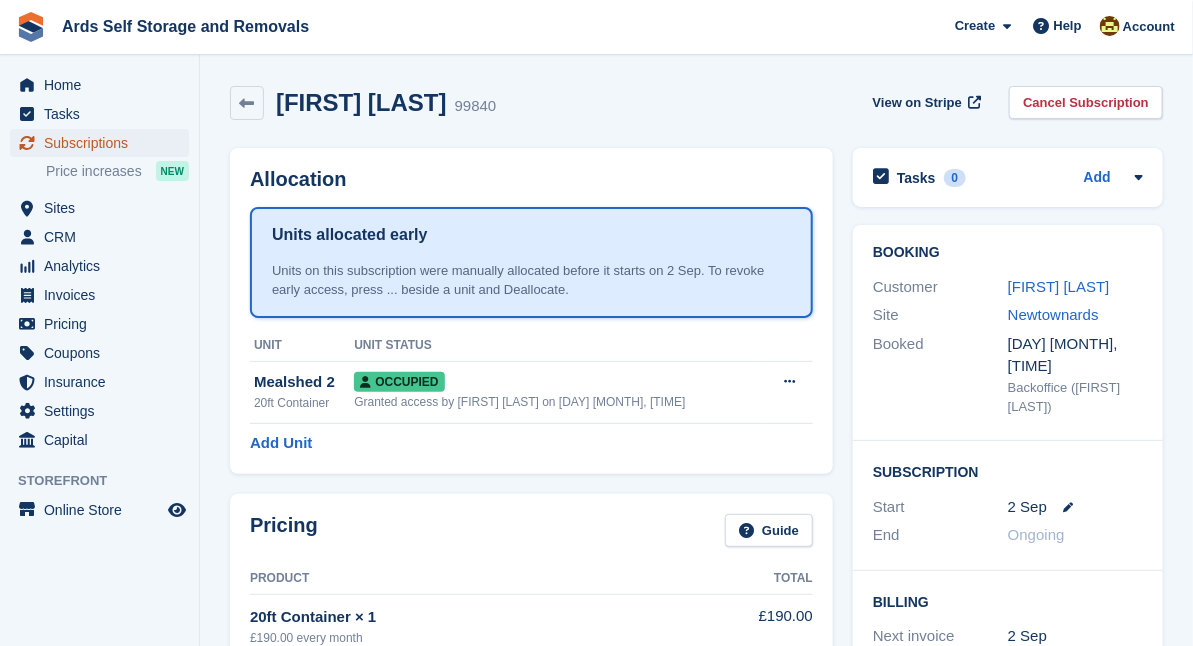 click on "Subscriptions" at bounding box center [104, 143] 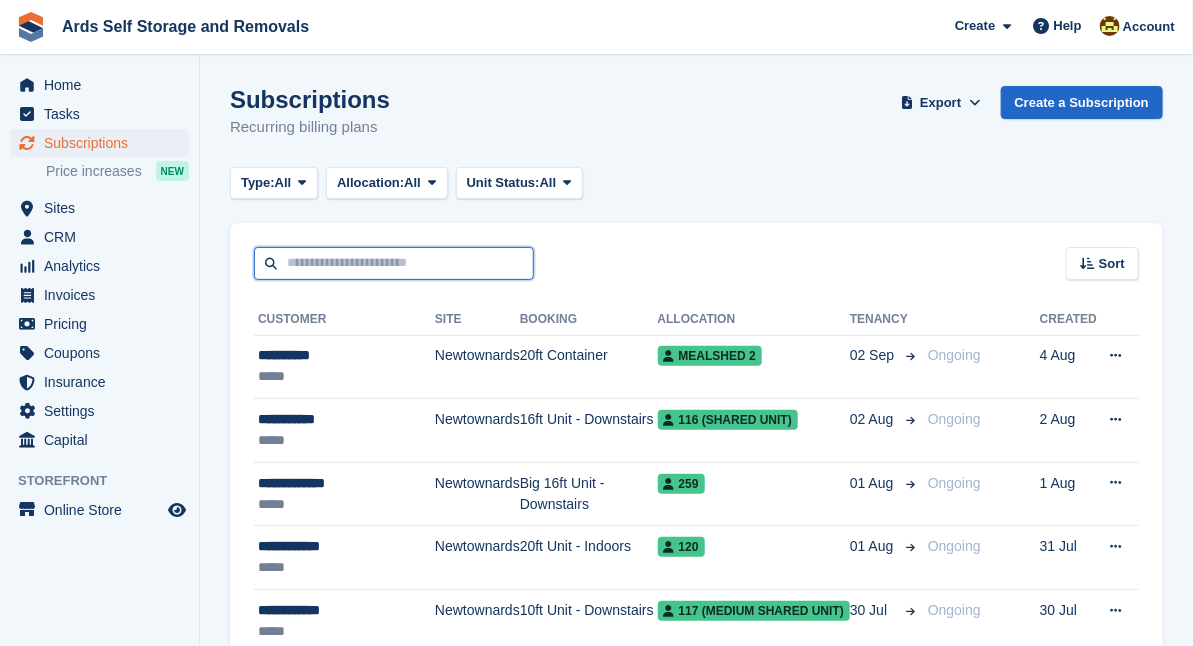 click at bounding box center (394, 263) 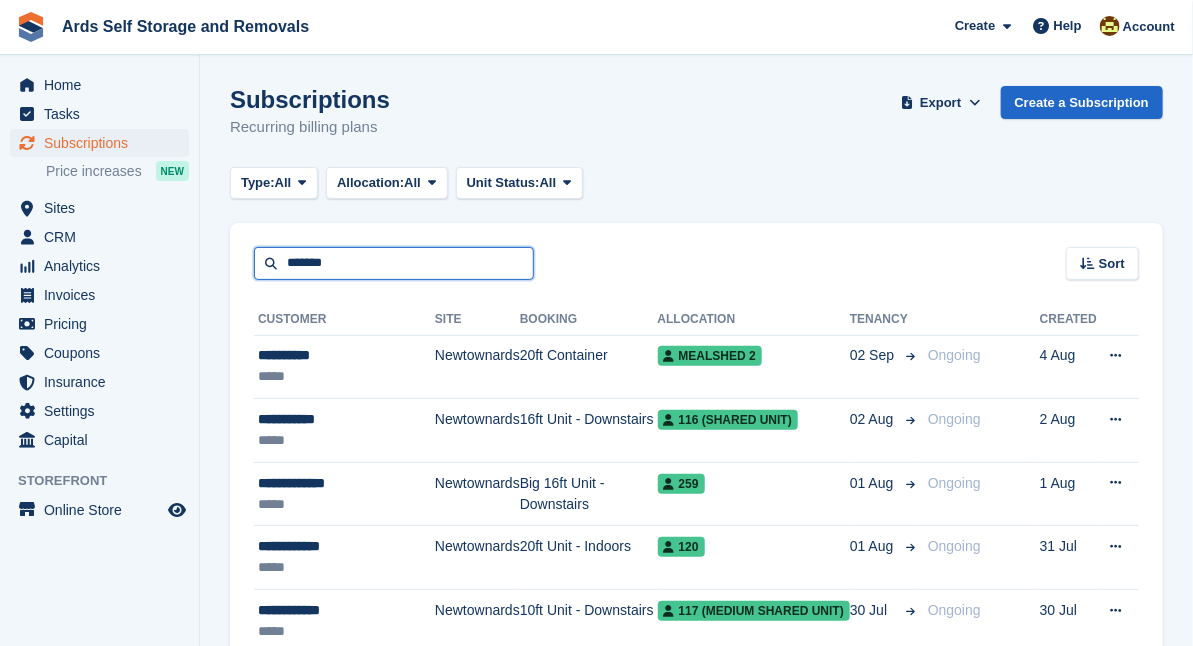 type on "*******" 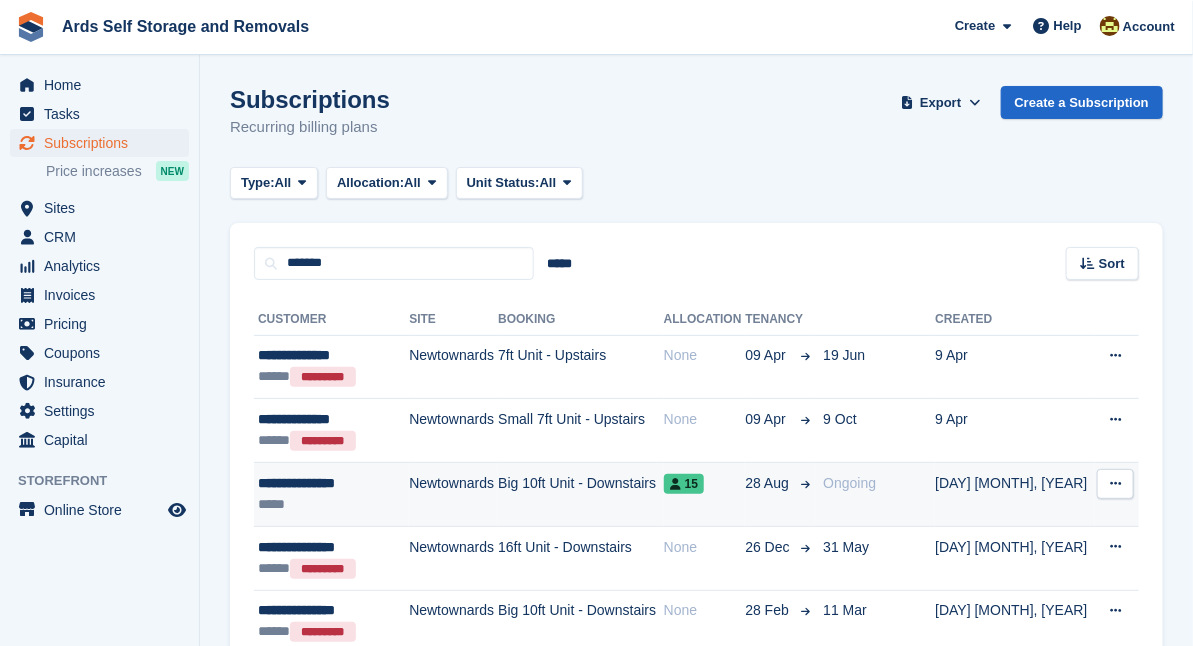 click on "Newtownards" at bounding box center (453, 495) 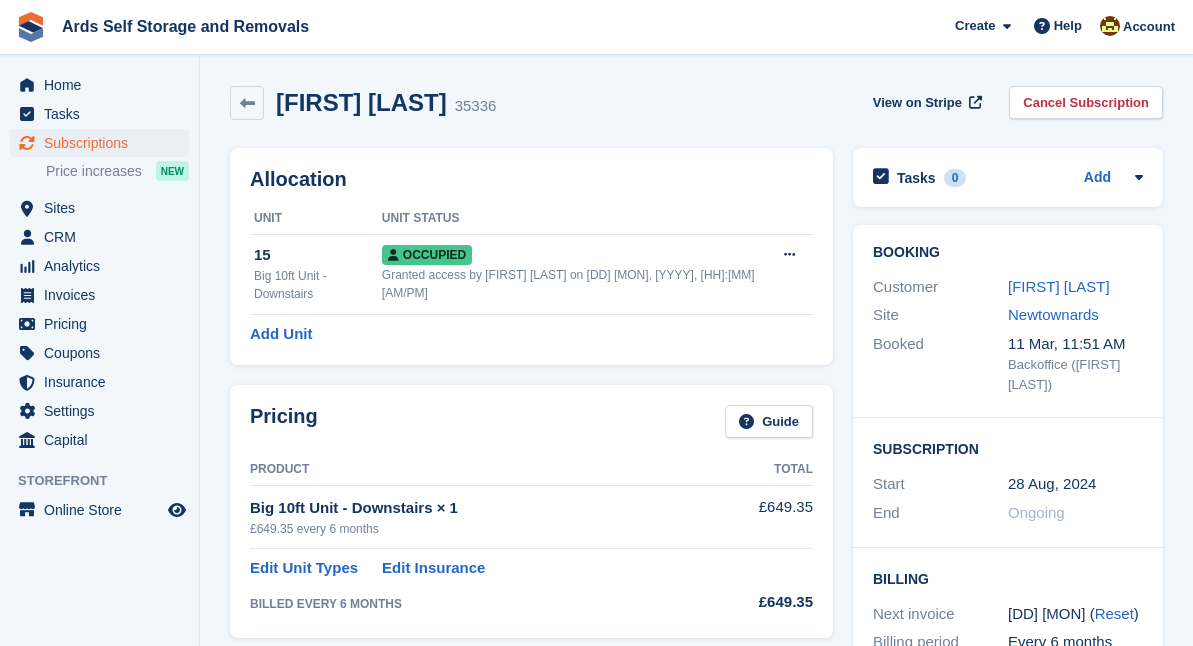 scroll, scrollTop: 0, scrollLeft: 0, axis: both 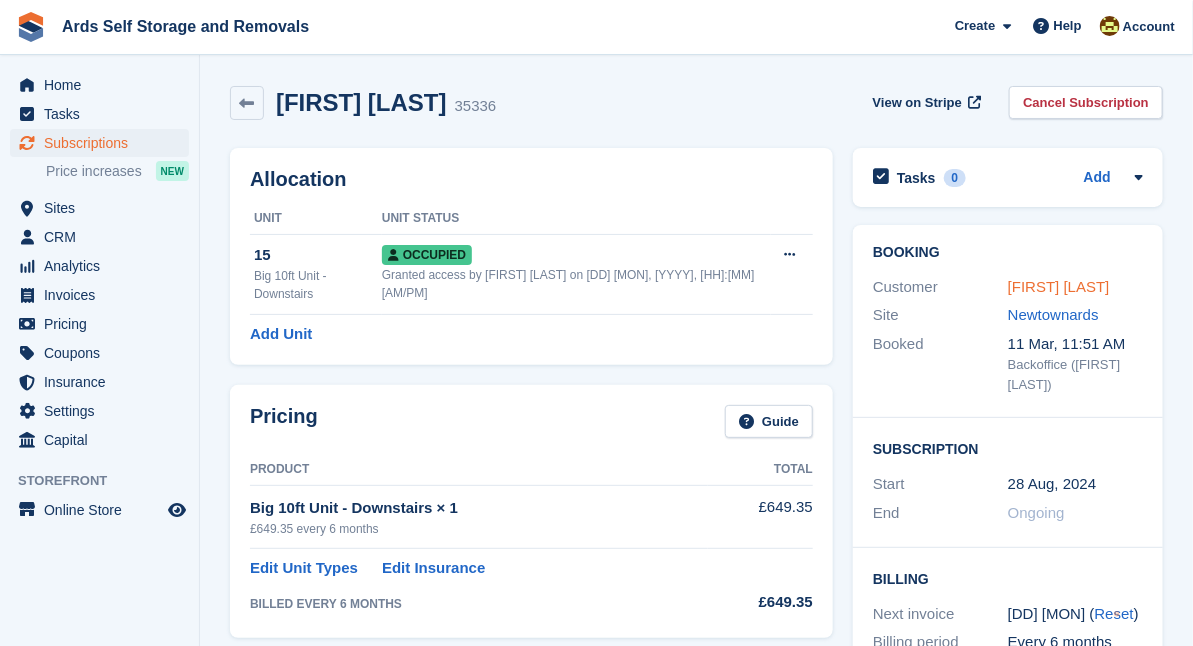 click on "[FIRST] [LAST]" at bounding box center (1059, 286) 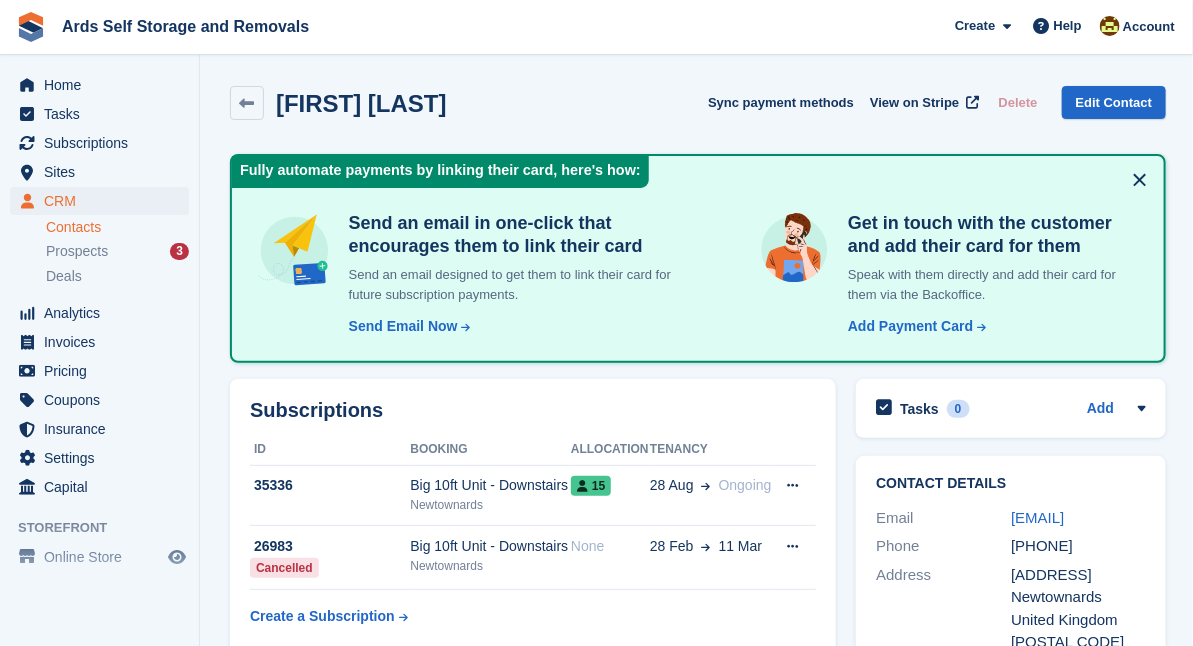 click on "Subscriptions
ID
Booking
Allocation
Tenancy
35336
Big 10ft Unit - Downstairs
Newtownards
15
28 Aug
Ongoing
Cancel subscription" at bounding box center (533, 517) 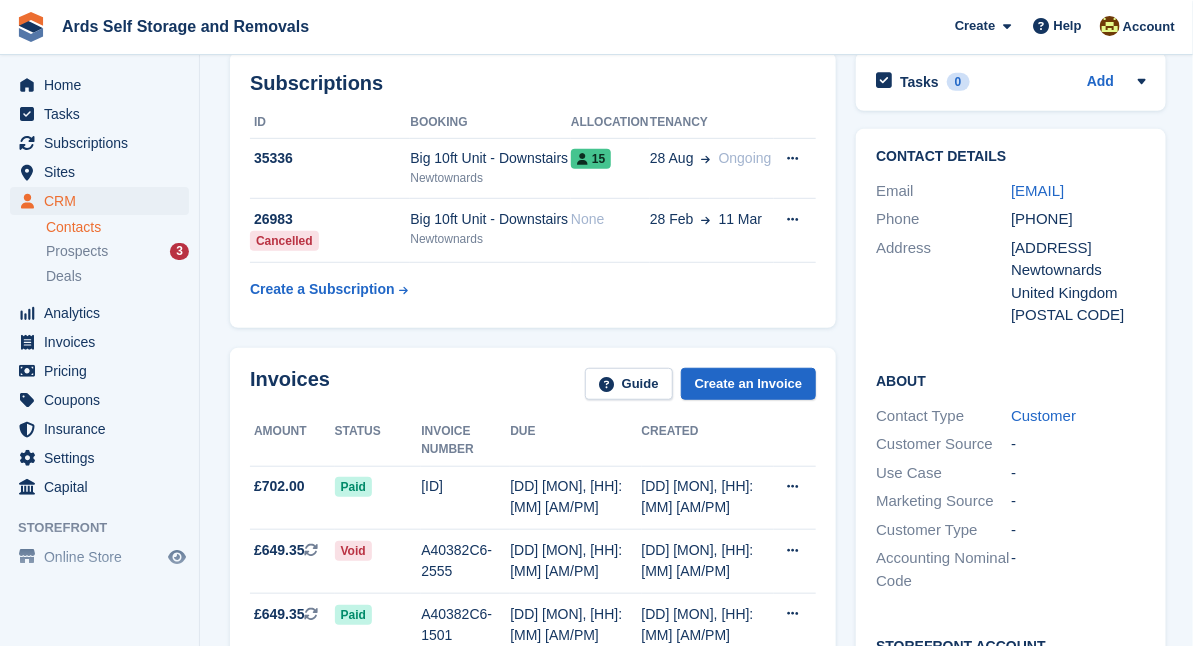 scroll, scrollTop: 363, scrollLeft: 0, axis: vertical 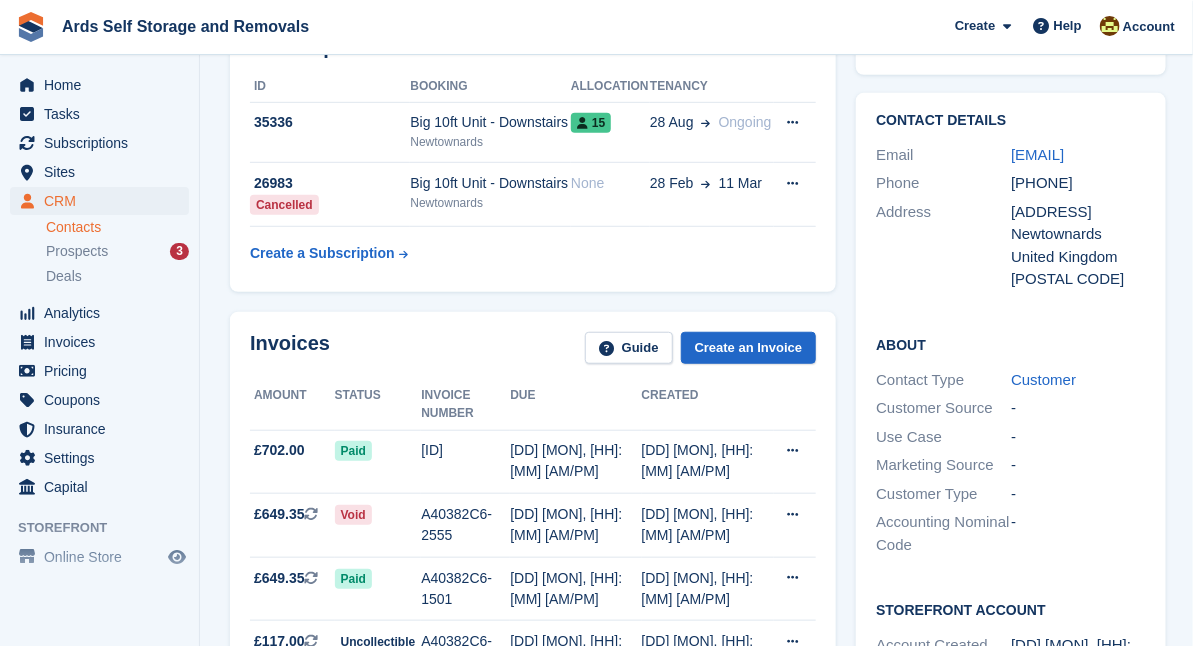 click on "Invoices
Guide
Create an Invoice
Amount
Status
Invoice number
Due
Created
£702.00
Paid
A40382C6-3594
08 Aug, 12:59 AM
07 Aug, 09:39 AM
Download PDF" at bounding box center (533, 535) 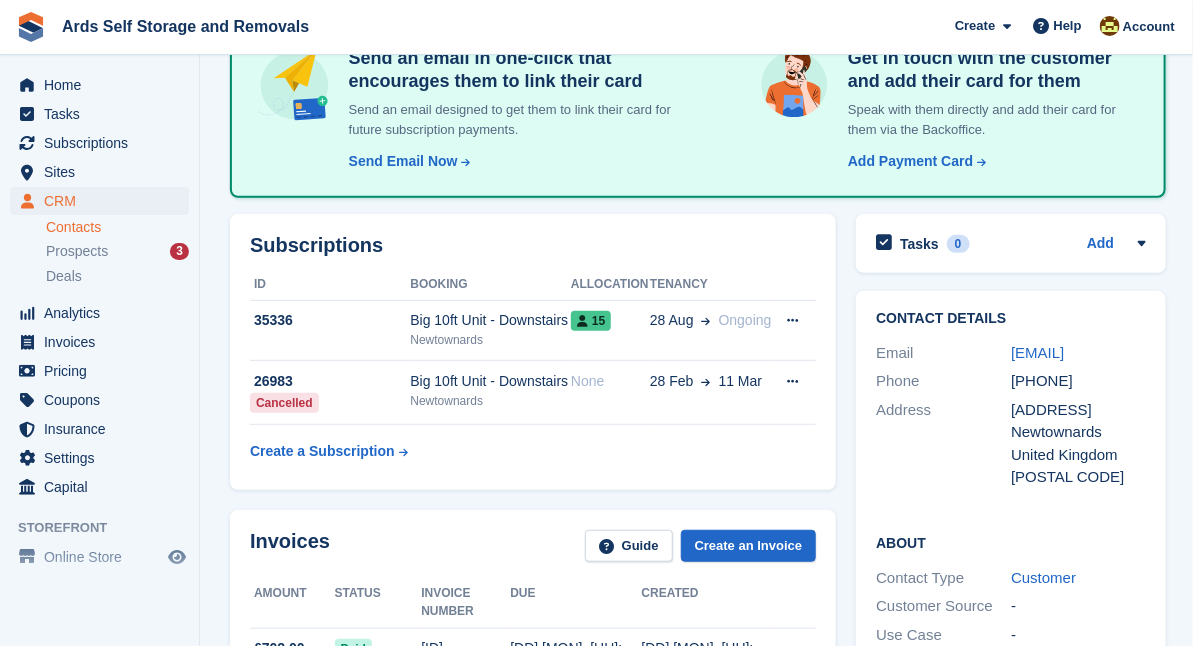 scroll, scrollTop: 145, scrollLeft: 0, axis: vertical 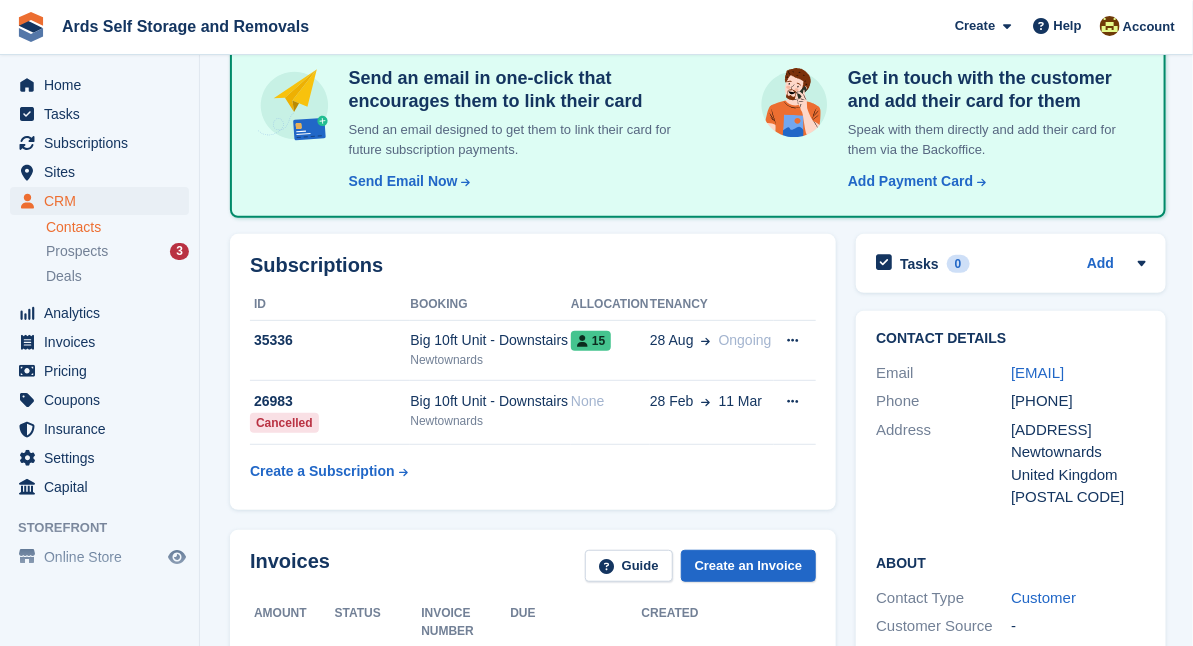 click on "Subscriptions
ID
Booking
Allocation
Tenancy
35336
Big 10ft Unit - Downstairs
Newtownards
15
28 Aug
Ongoing
Cancel subscription" at bounding box center (533, 372) 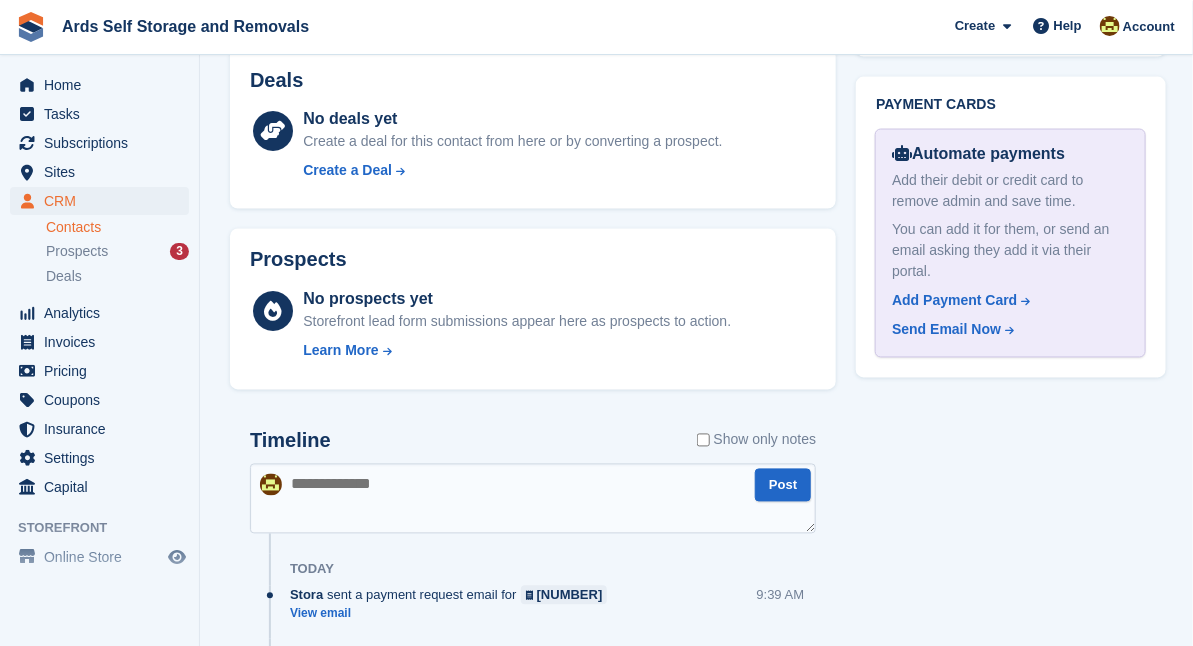 scroll, scrollTop: 1127, scrollLeft: 0, axis: vertical 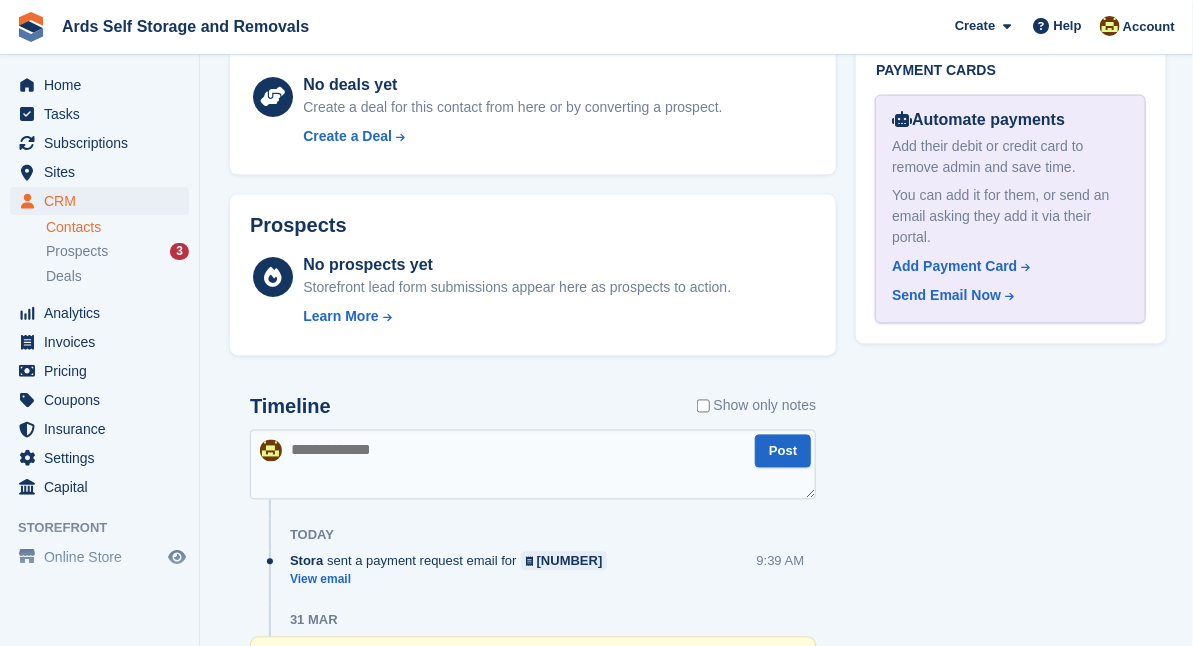 click on "Subscriptions
ID
Booking
Allocation
Tenancy
35336
Big 10ft Unit - Downstairs
Newtownards
15
28 Aug
Ongoing" at bounding box center [533, 178] 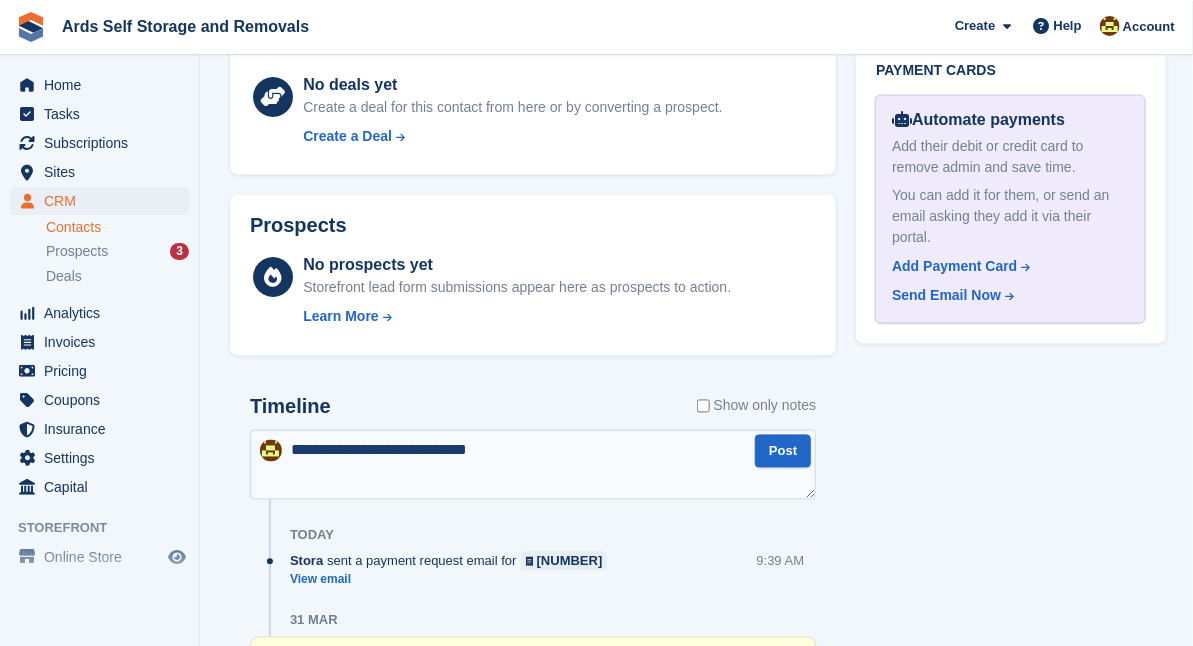 click on "**********" at bounding box center (533, 465) 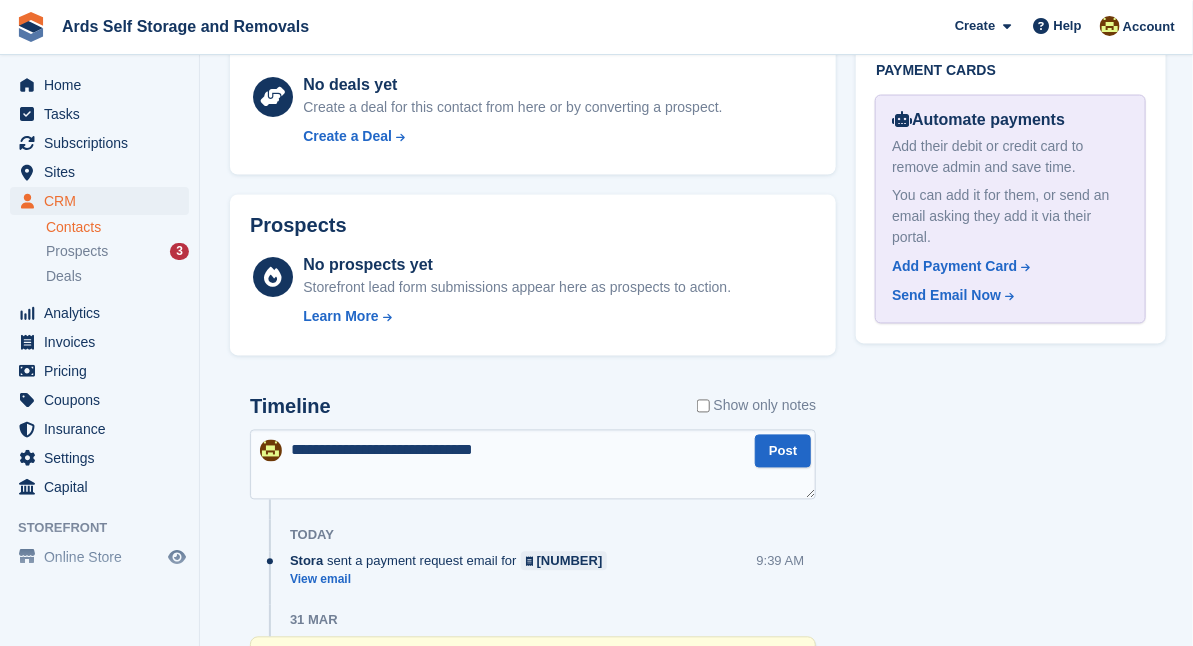 drag, startPoint x: 420, startPoint y: 345, endPoint x: 499, endPoint y: 358, distance: 80.06248 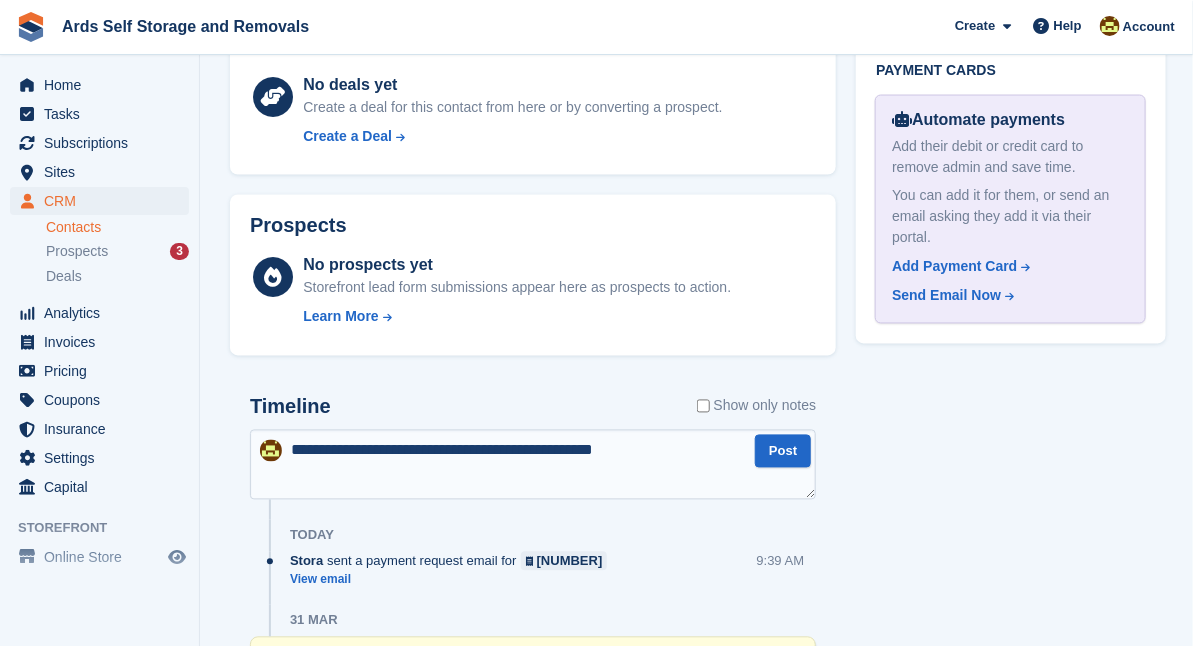 type on "**********" 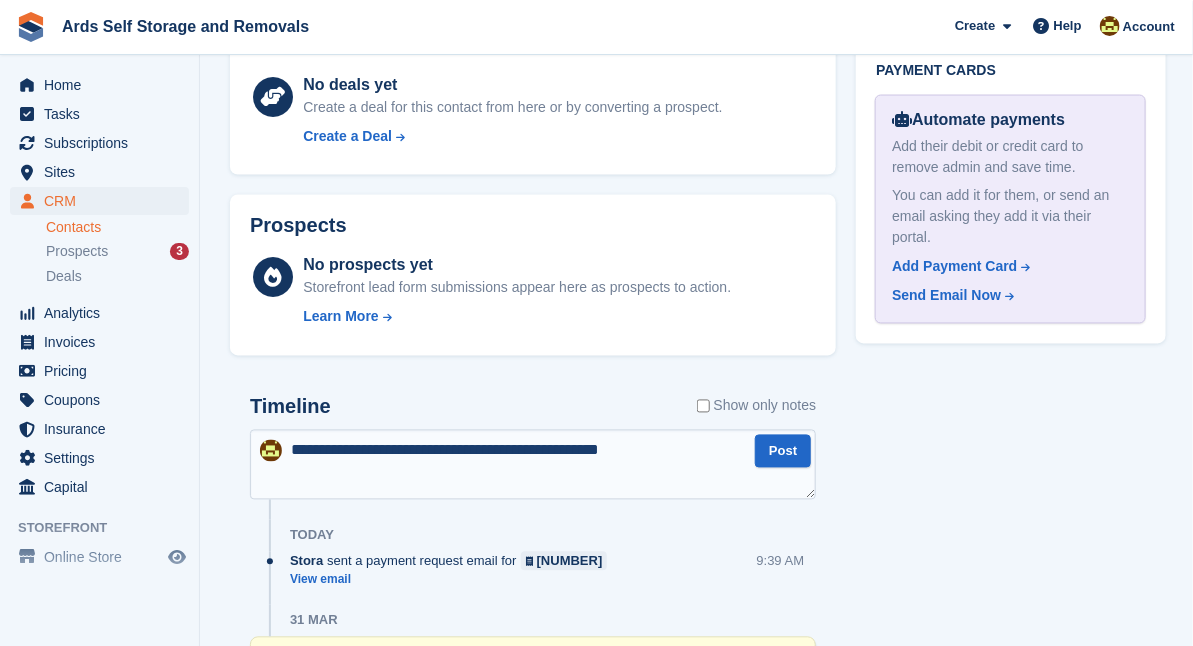 type 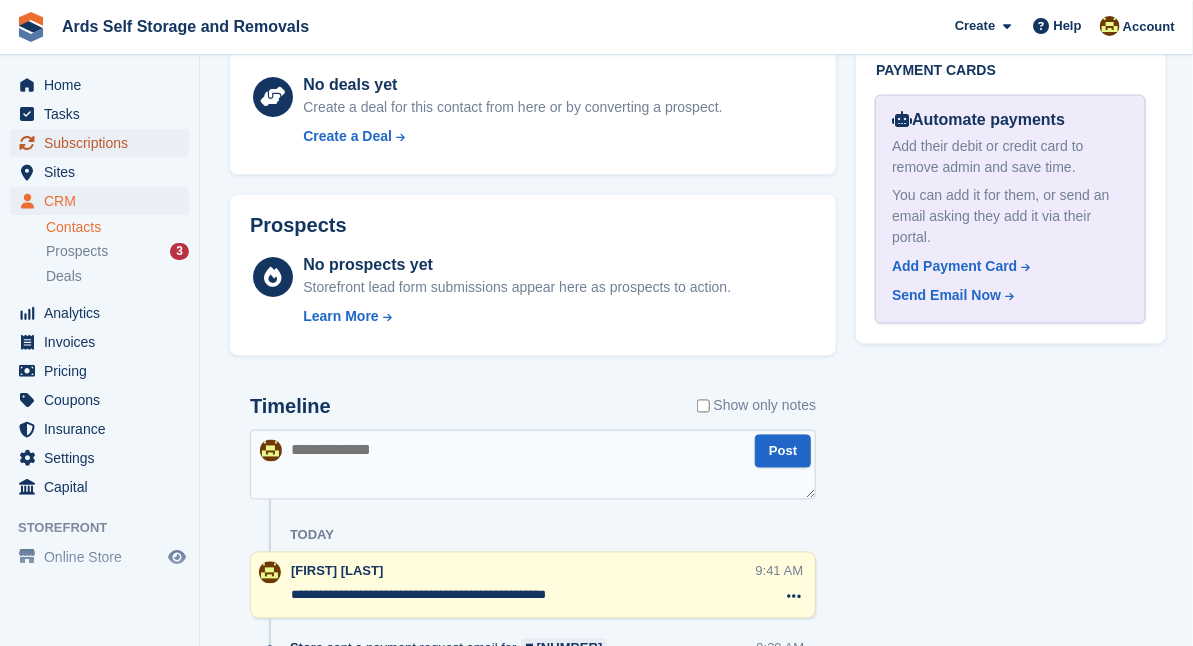 click on "Subscriptions" at bounding box center (104, 143) 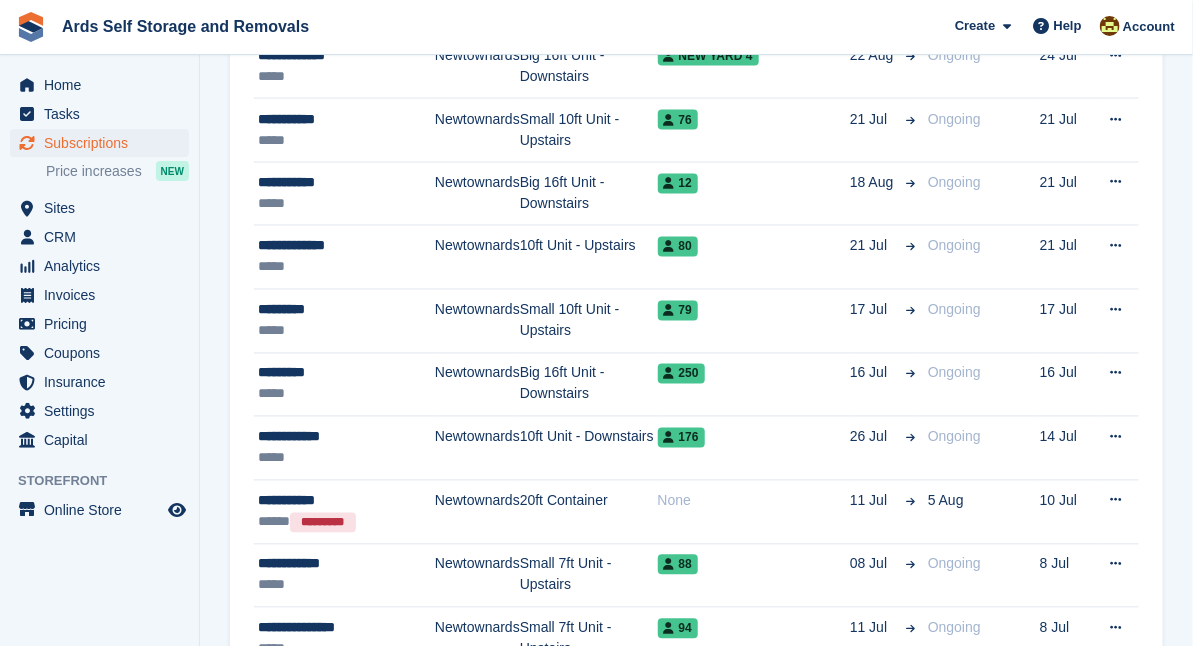 scroll, scrollTop: 0, scrollLeft: 0, axis: both 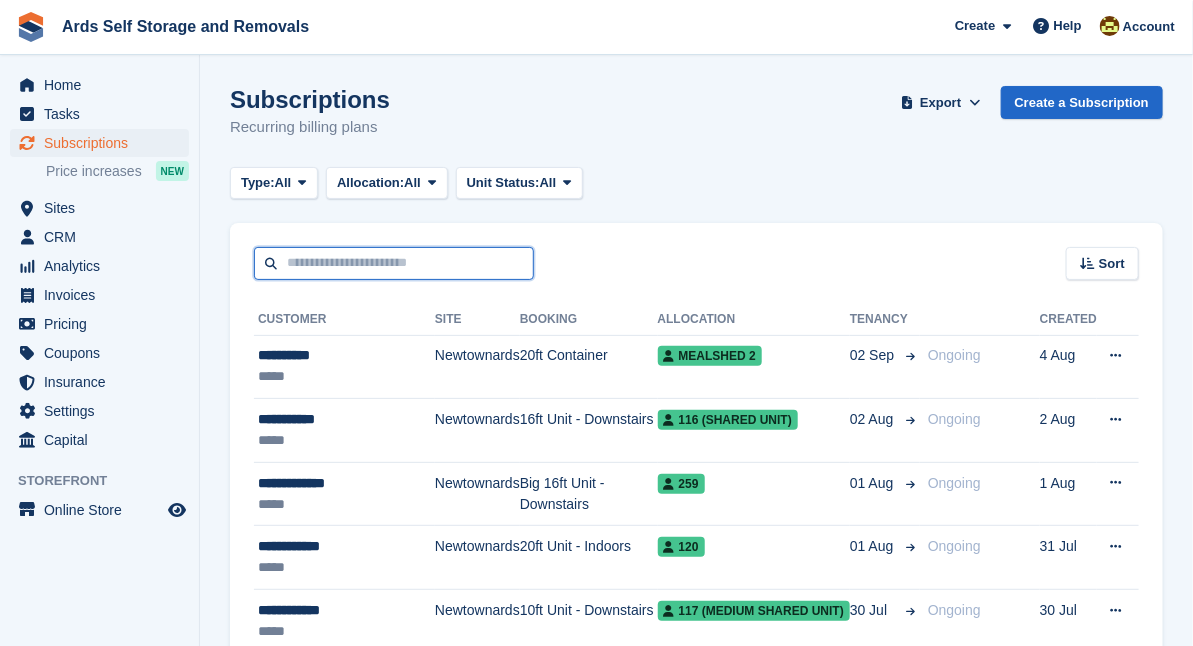 click at bounding box center [394, 263] 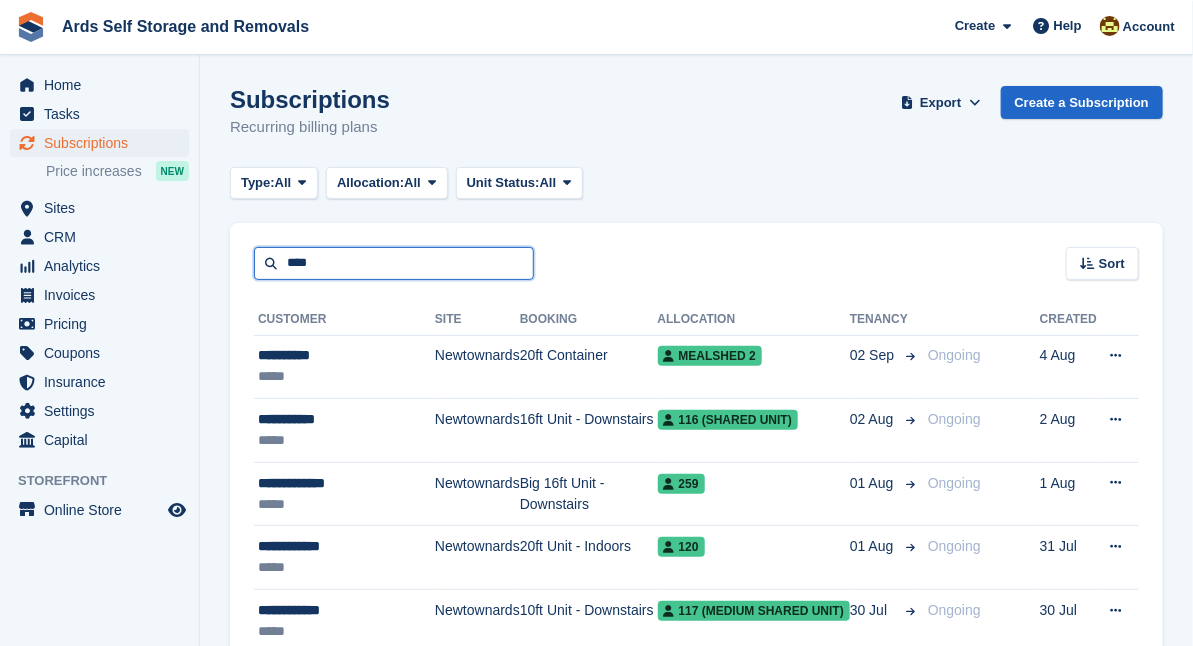 type on "****" 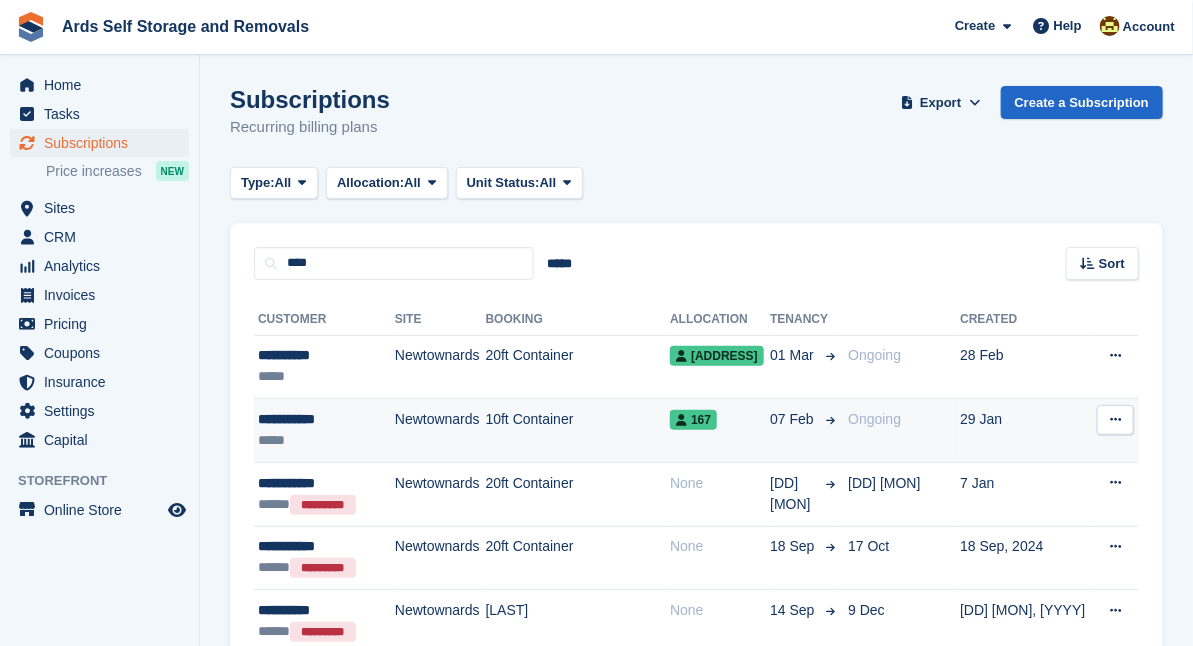 click on "10ft Container" at bounding box center (578, 431) 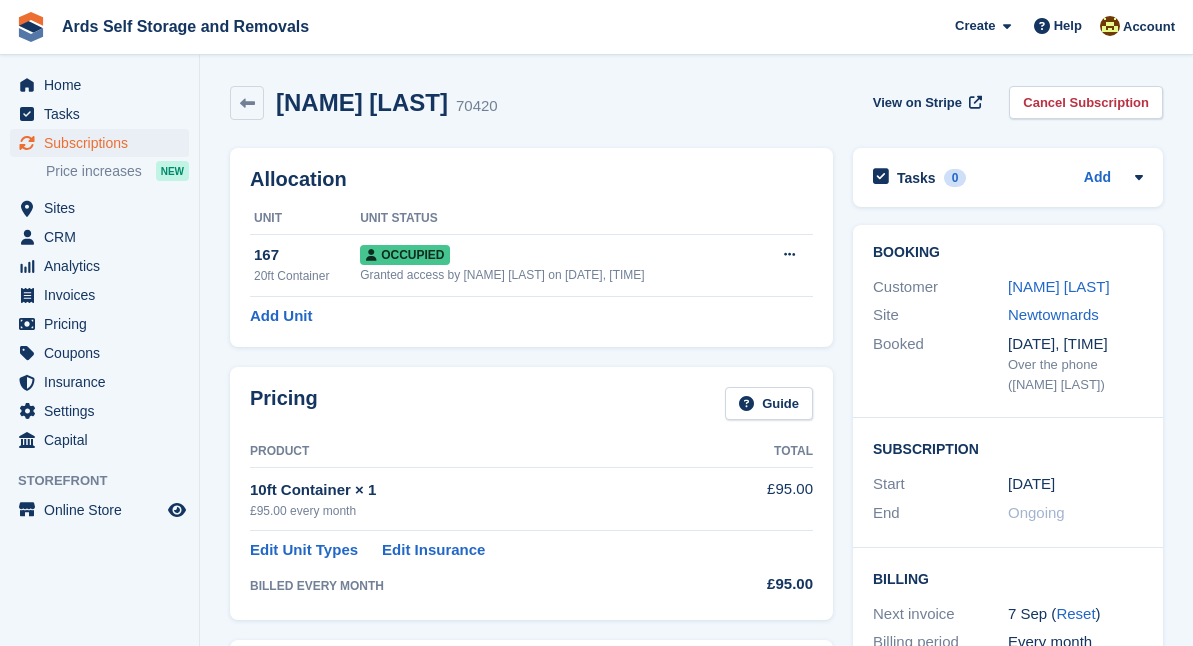 scroll, scrollTop: 0, scrollLeft: 0, axis: both 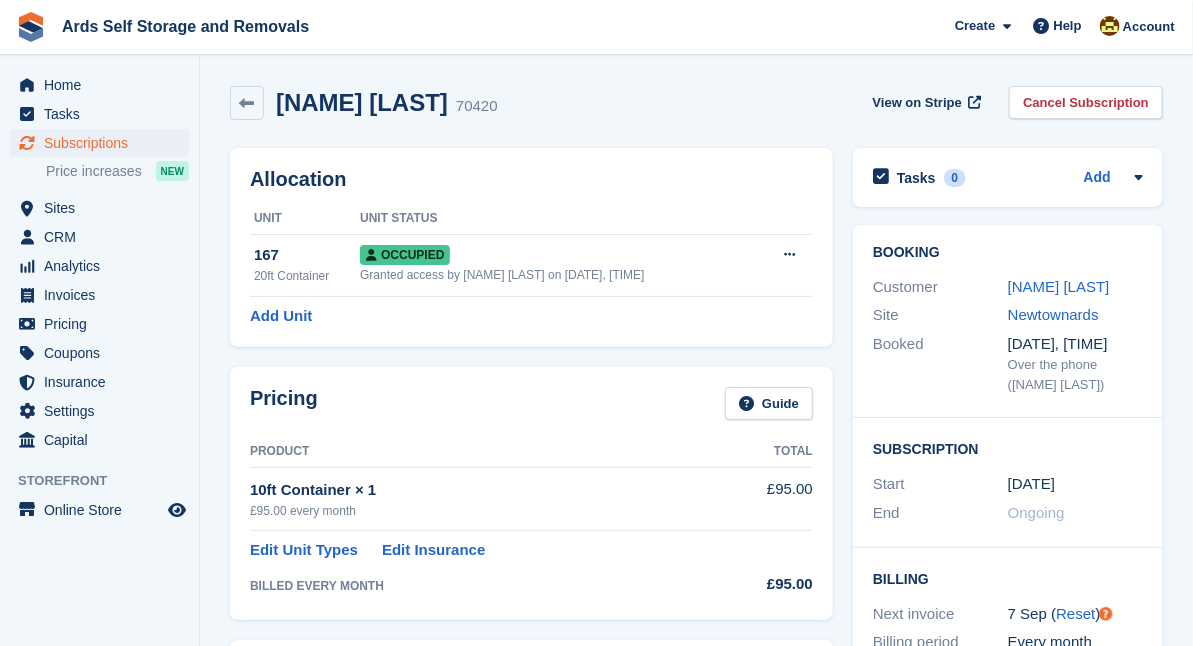 click on "Booking
Customer
[NAME] [LAST]
Site
[CITY]
Booked
[DATE], [TIME]
Over the phone ([NAME] [LAST])
Subscription
Start
[DATE]
End
Ongoing
Billing
Next invoice
[DATE]
( Reset )
Billing period
Every month
Discount
-
Order number
Add" at bounding box center (1008, 611) 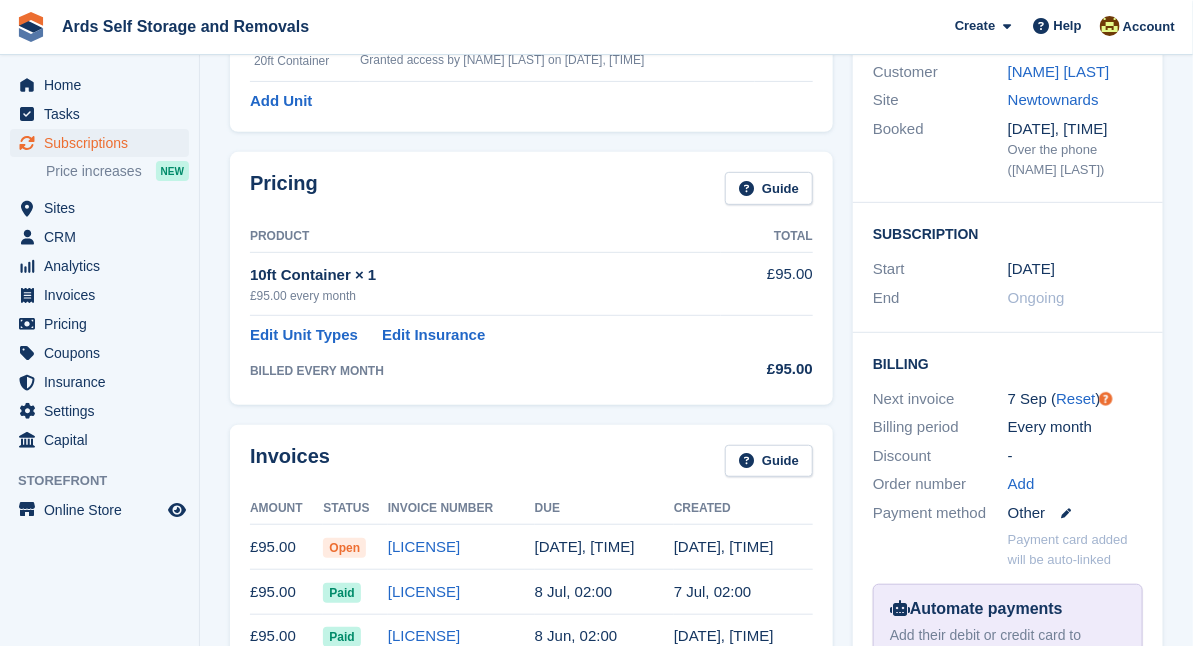 scroll, scrollTop: 181, scrollLeft: 0, axis: vertical 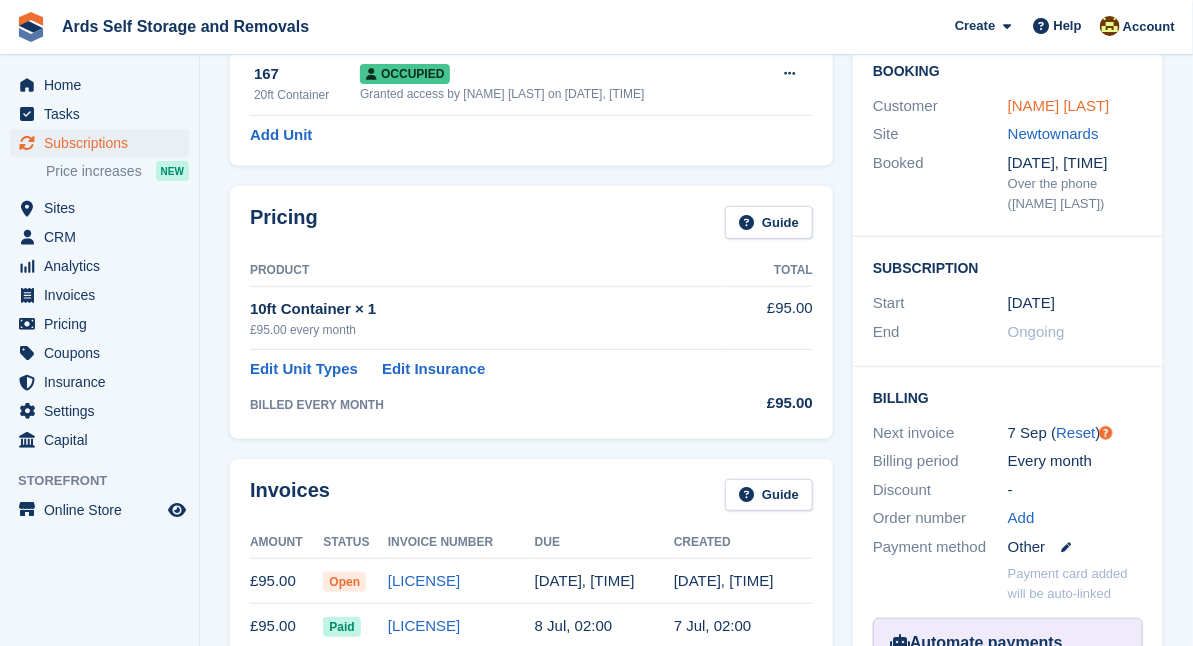 click on "[NAME] [LAST]" at bounding box center (1059, 105) 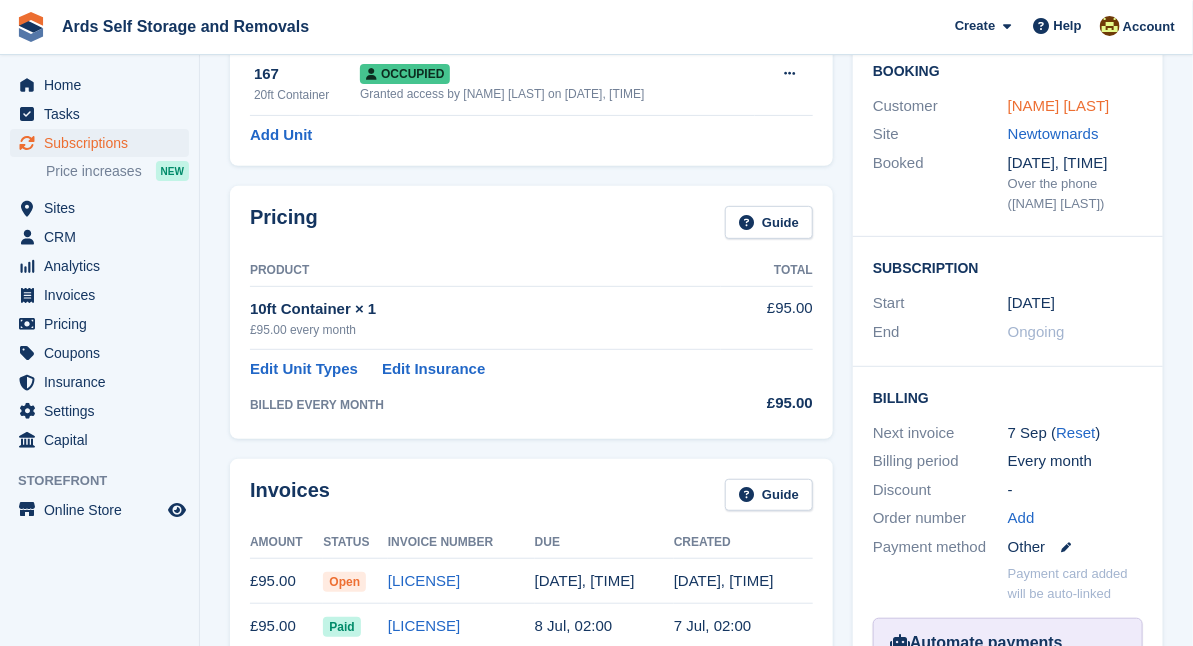 scroll, scrollTop: 0, scrollLeft: 0, axis: both 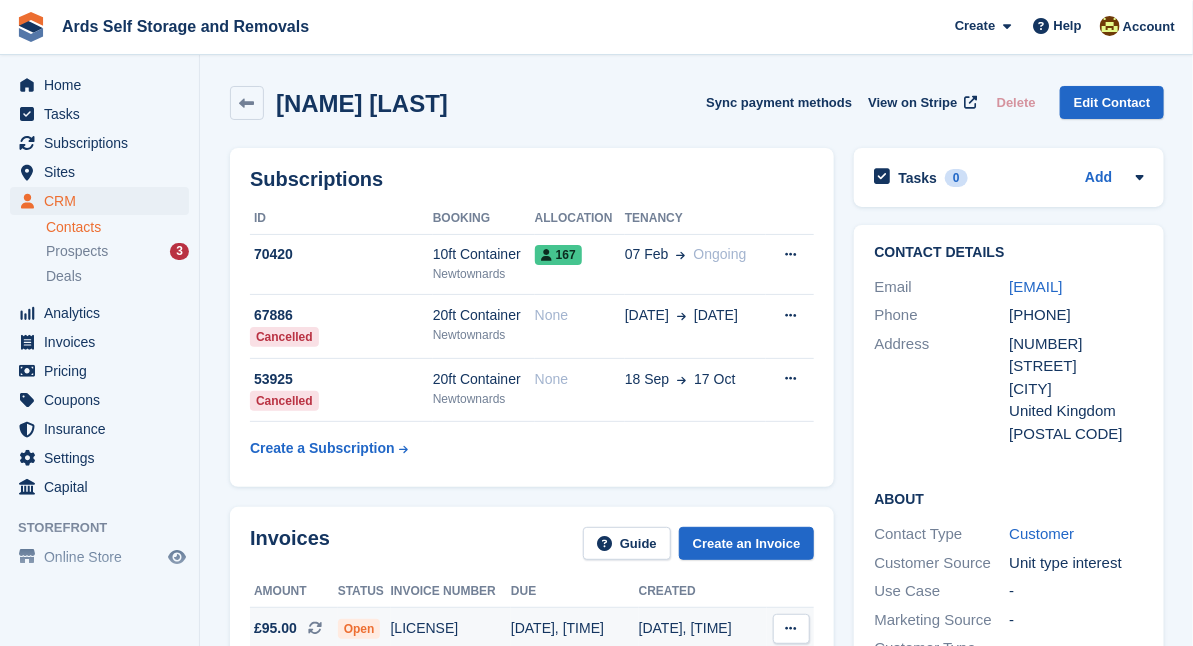 click on "Open" at bounding box center (359, 629) 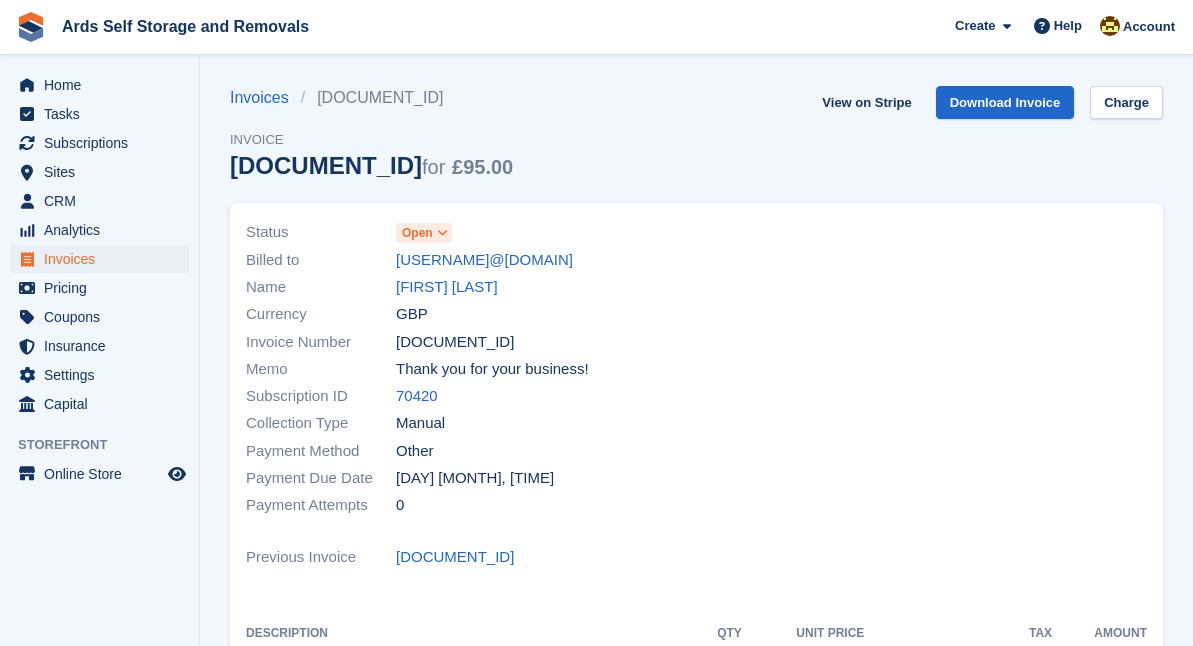 scroll, scrollTop: 0, scrollLeft: 0, axis: both 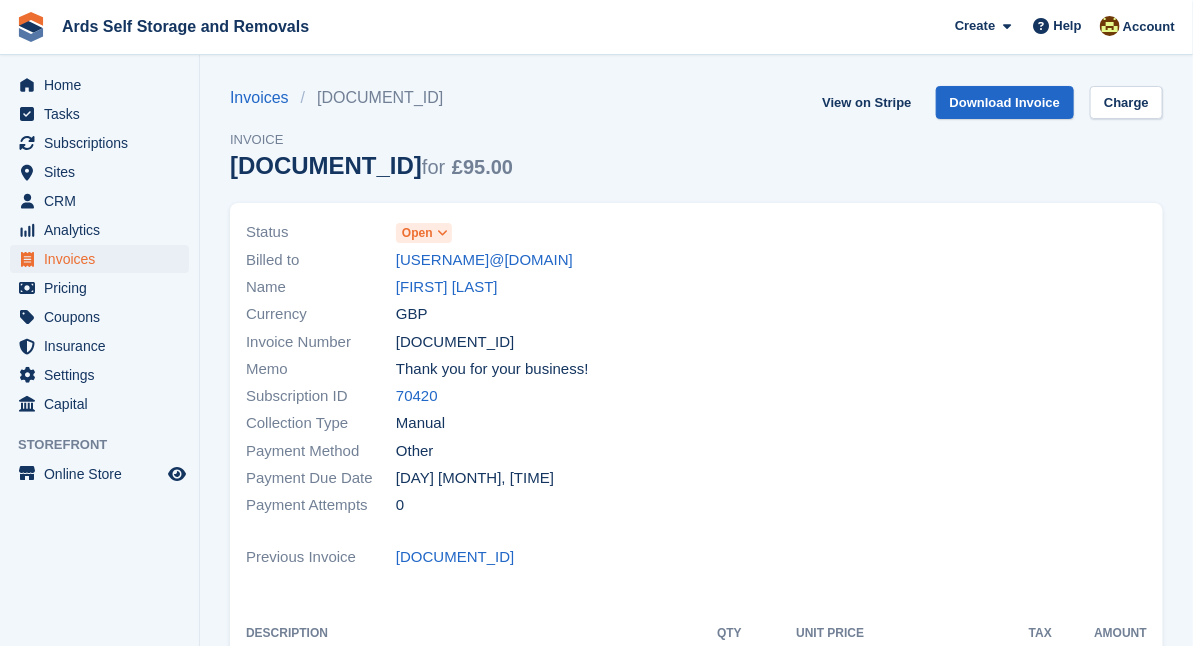 click on "Open" at bounding box center (417, 233) 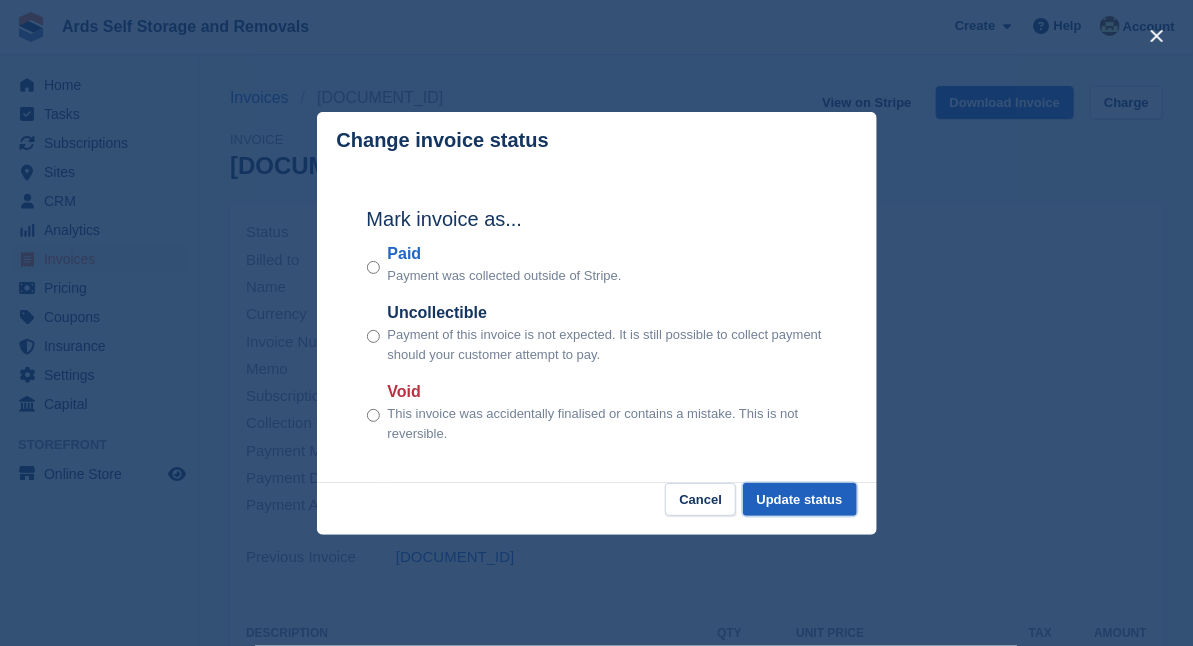 click on "Update status" at bounding box center [800, 499] 